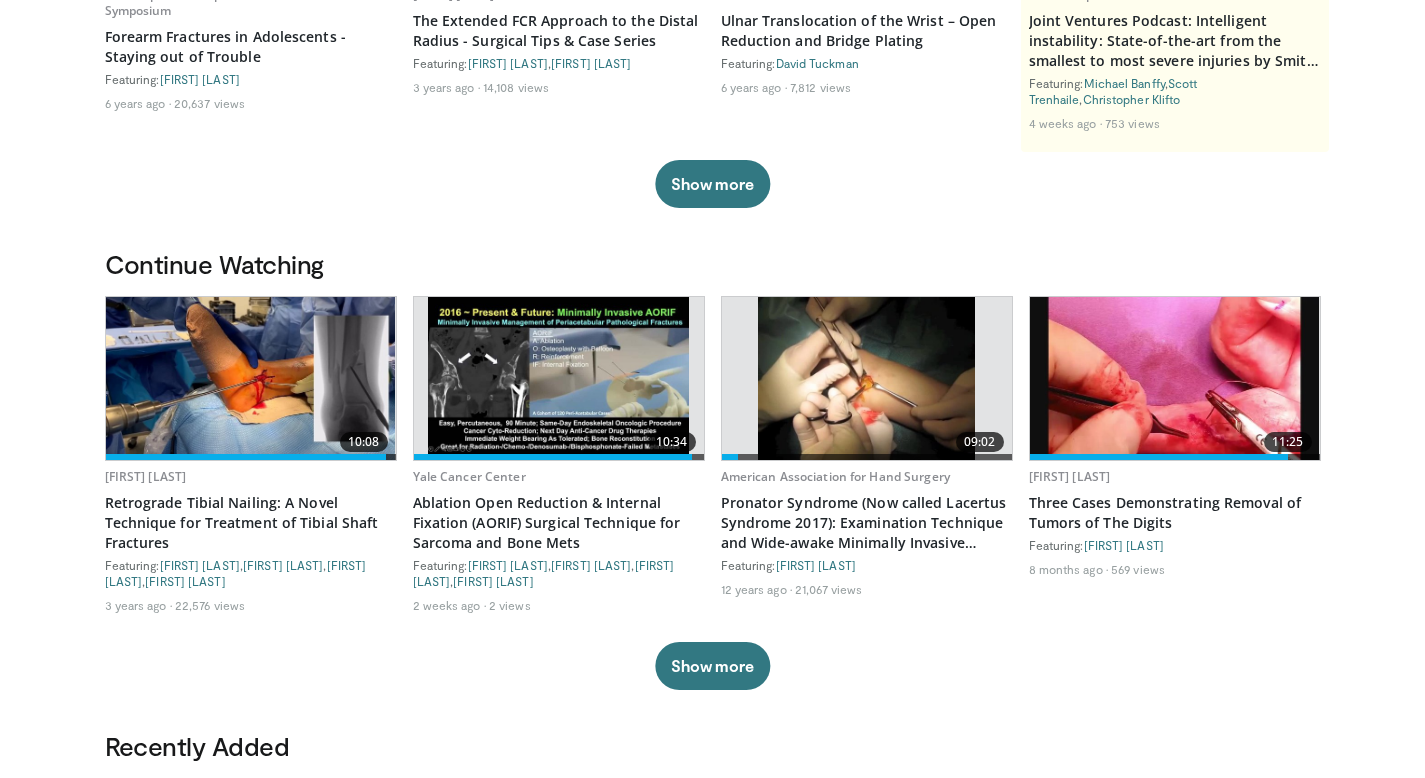 scroll, scrollTop: 393, scrollLeft: 0, axis: vertical 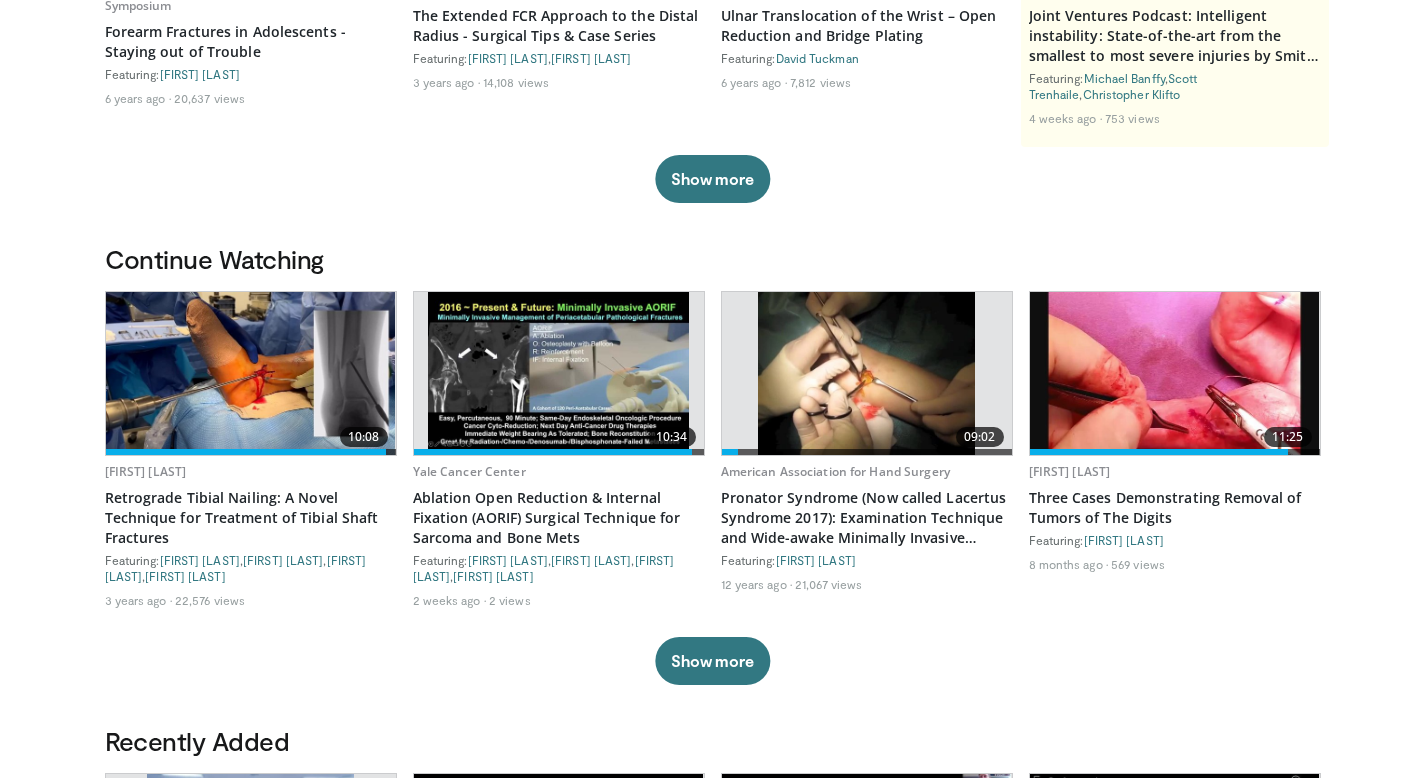 click at bounding box center [251, 373] 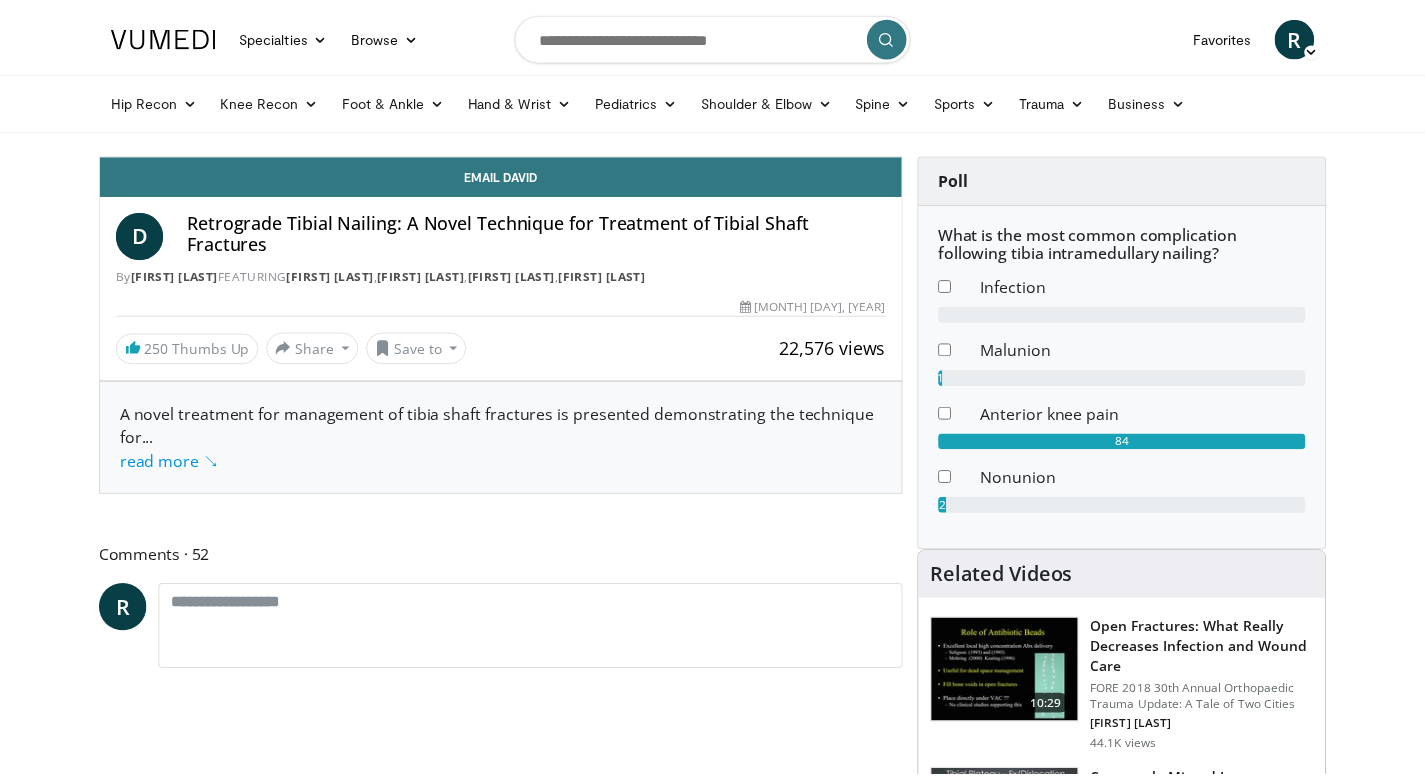 scroll, scrollTop: 0, scrollLeft: 0, axis: both 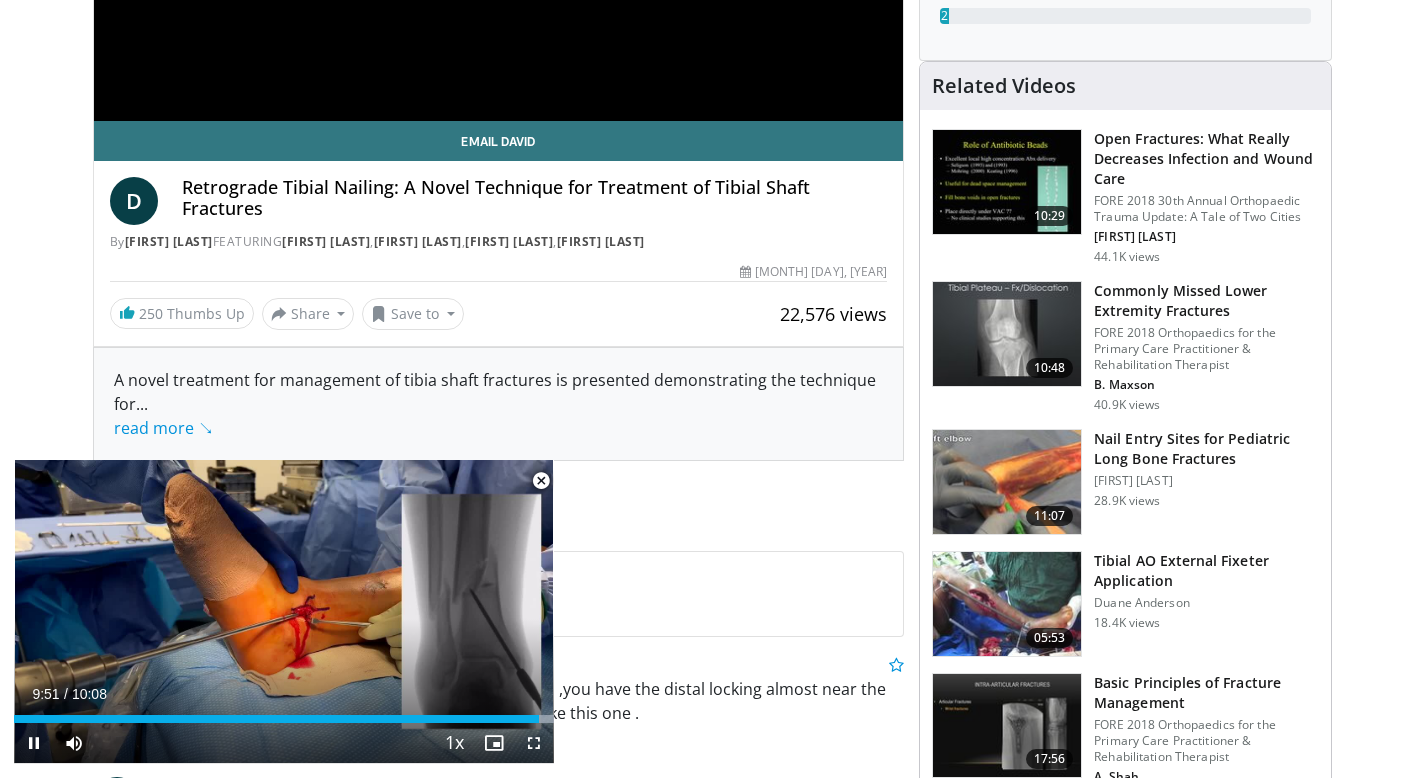 click at bounding box center [541, 481] 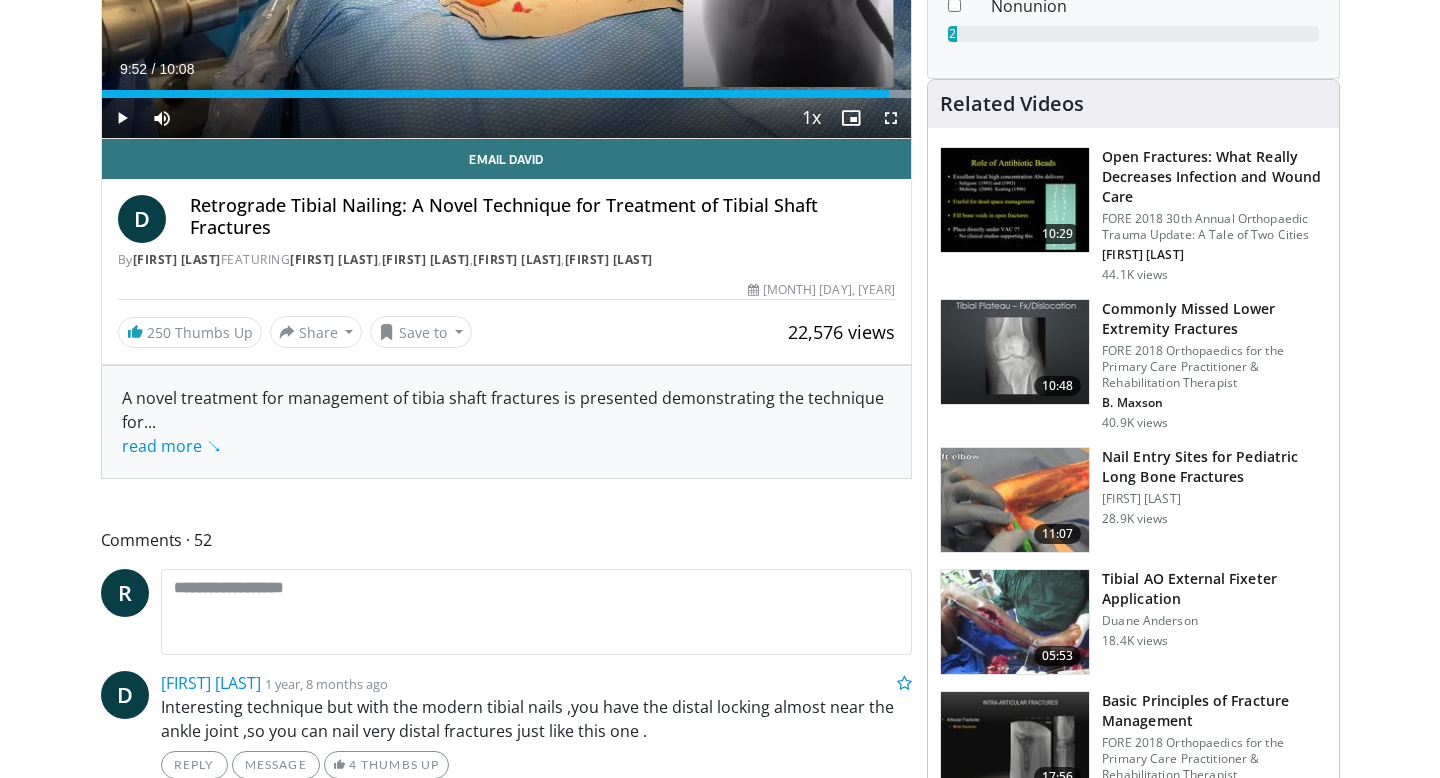 scroll, scrollTop: 464, scrollLeft: 0, axis: vertical 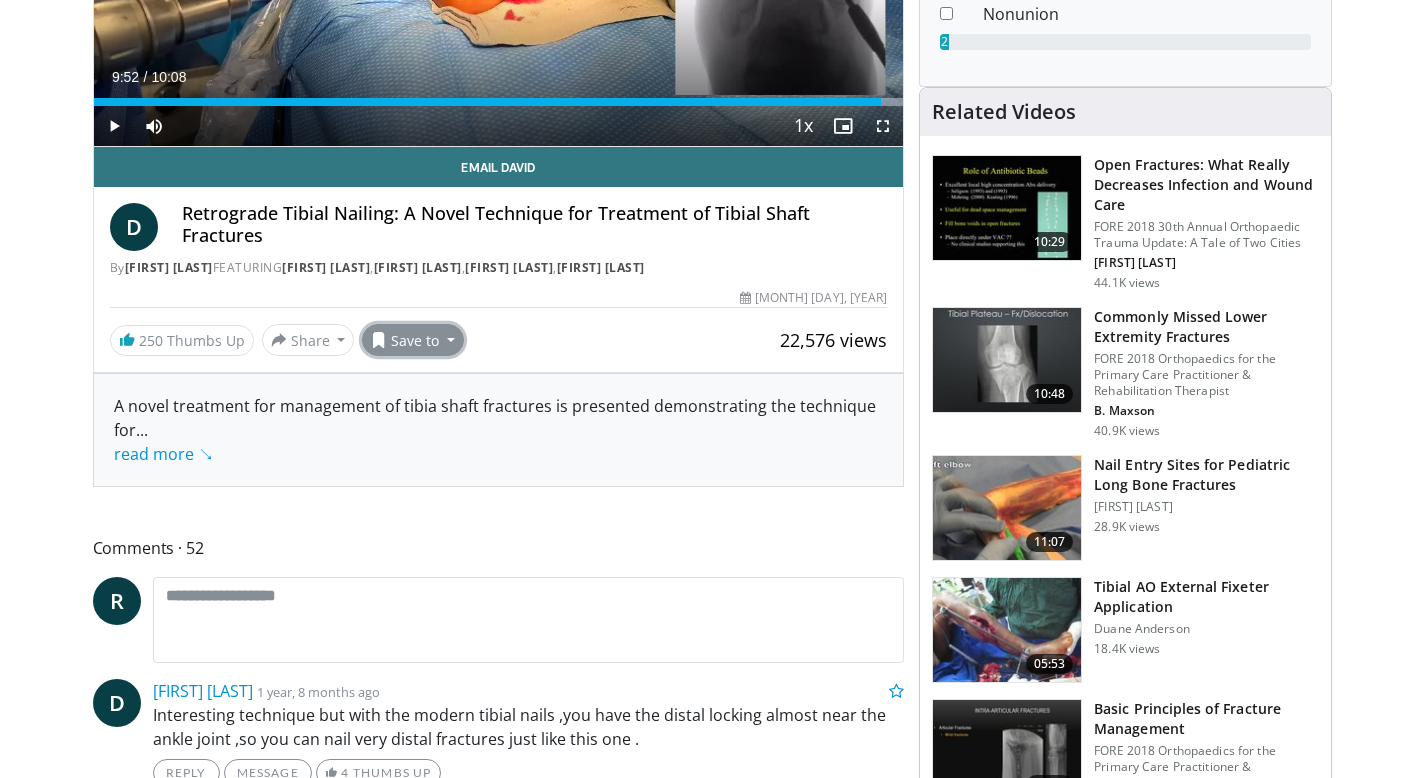click on "Save to" at bounding box center [413, 340] 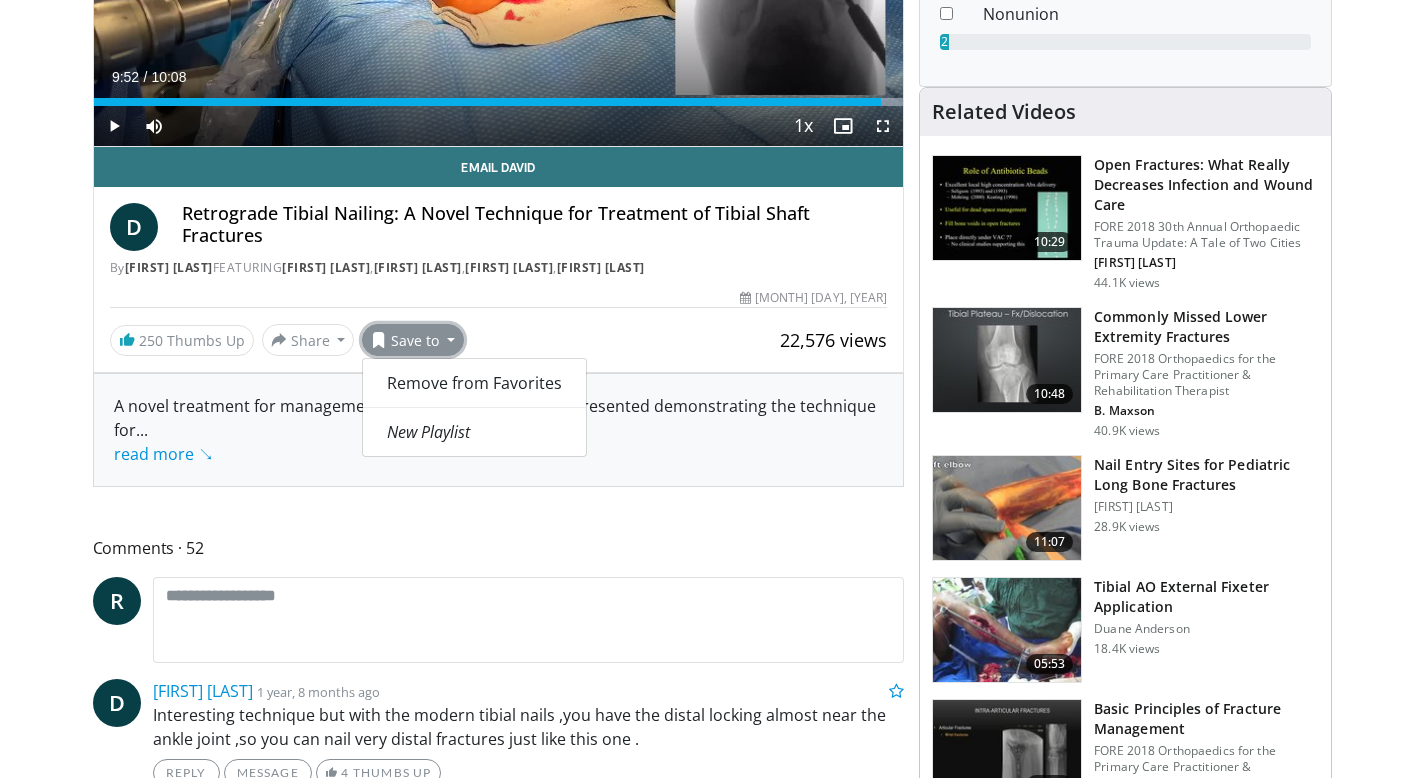 click on "250
Thumbs Up
Share Retrograde Tibial Nailing...
×
Enter one or more e-mail addresses, each in a new line
Message
Send
Close
Share
E-mail
Tweet
Share
Save to
Remove from Favorites
New Playlist
New Playlist
×
Title
****" at bounding box center [499, 340] 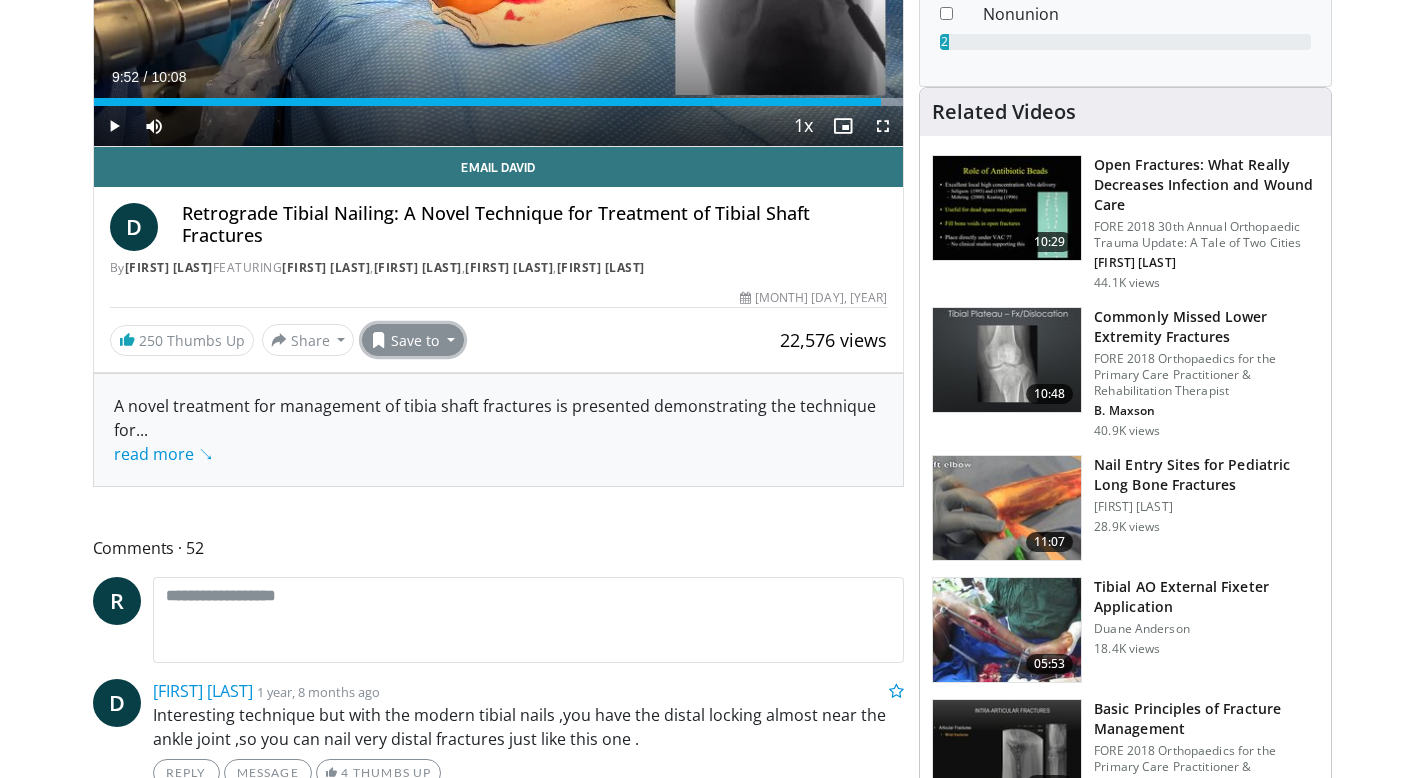 click on "Save to" at bounding box center [413, 340] 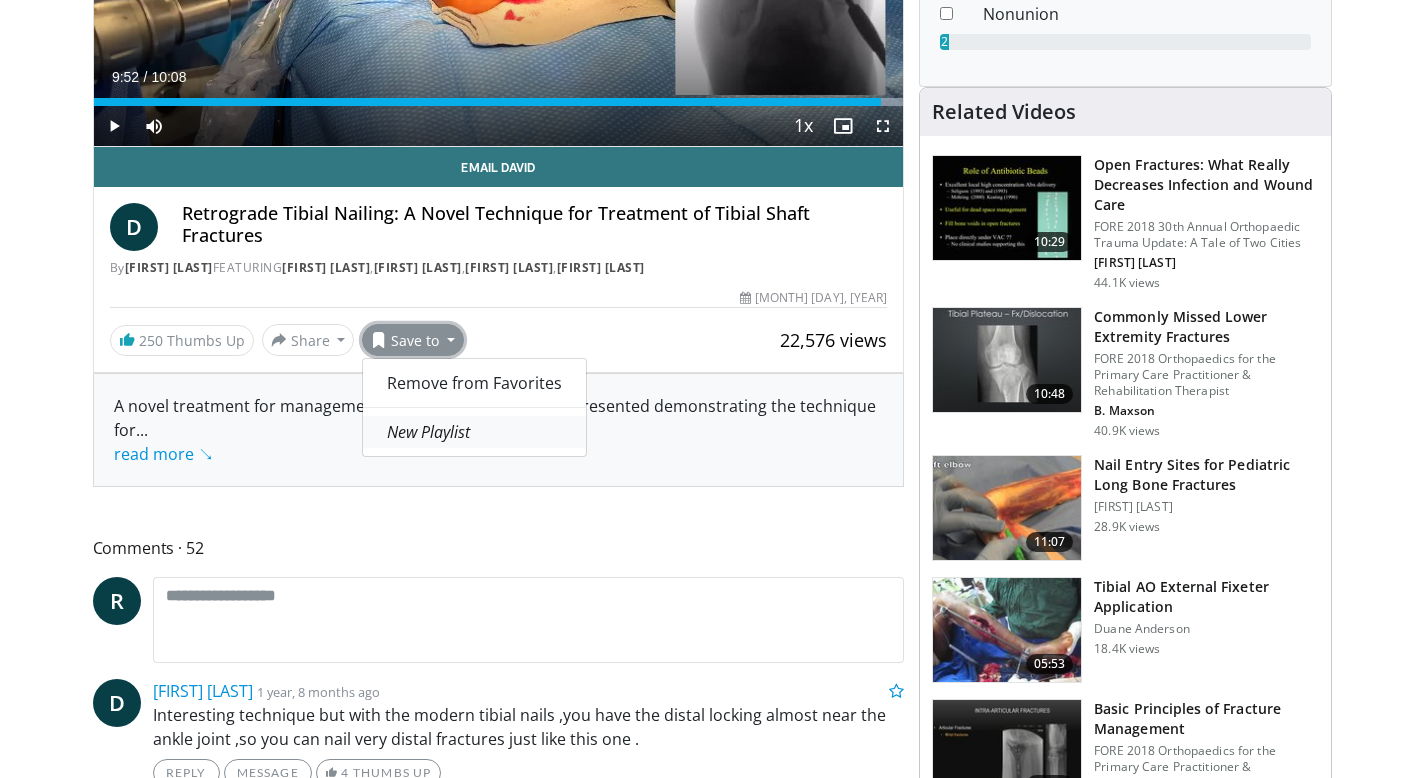 click on "New Playlist" at bounding box center (428, 432) 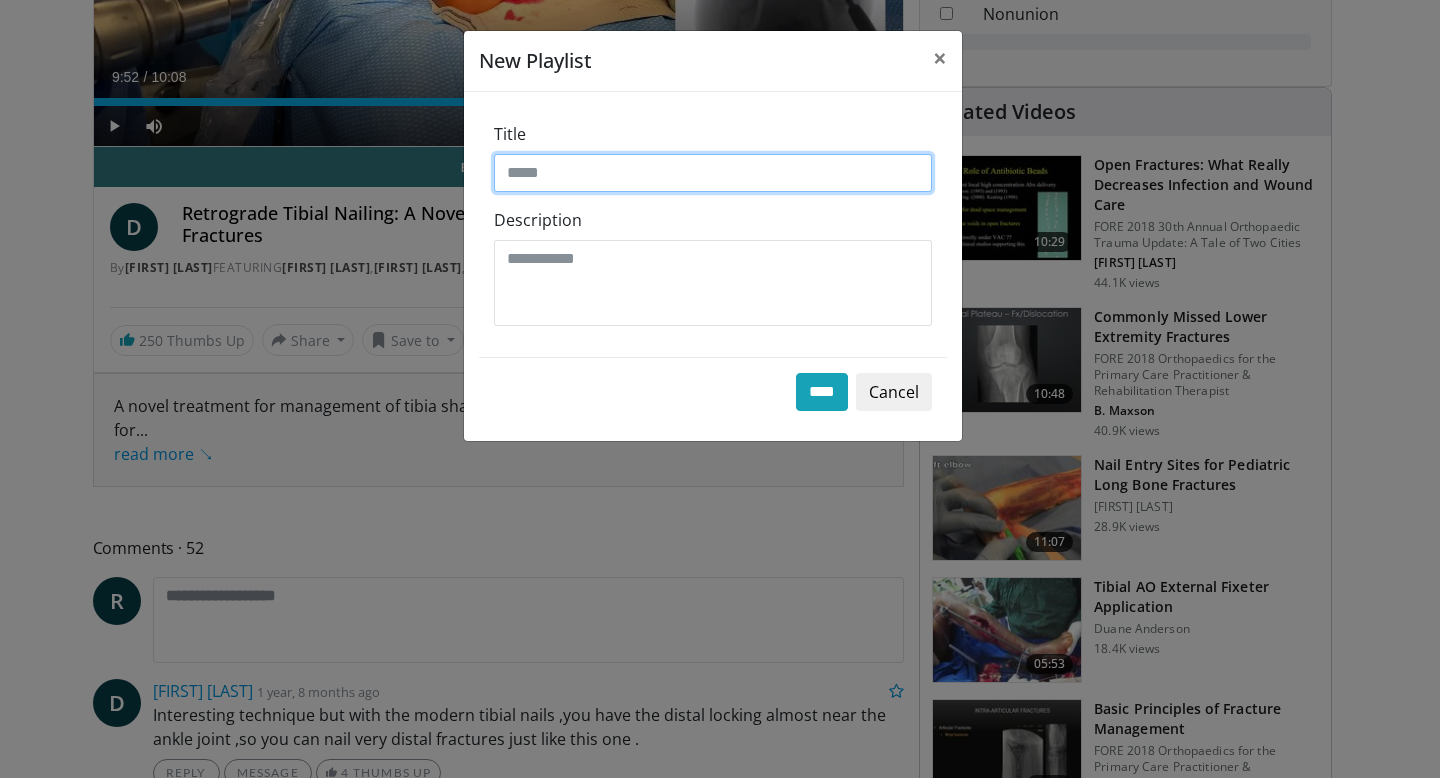 click on "Title" at bounding box center [713, 173] 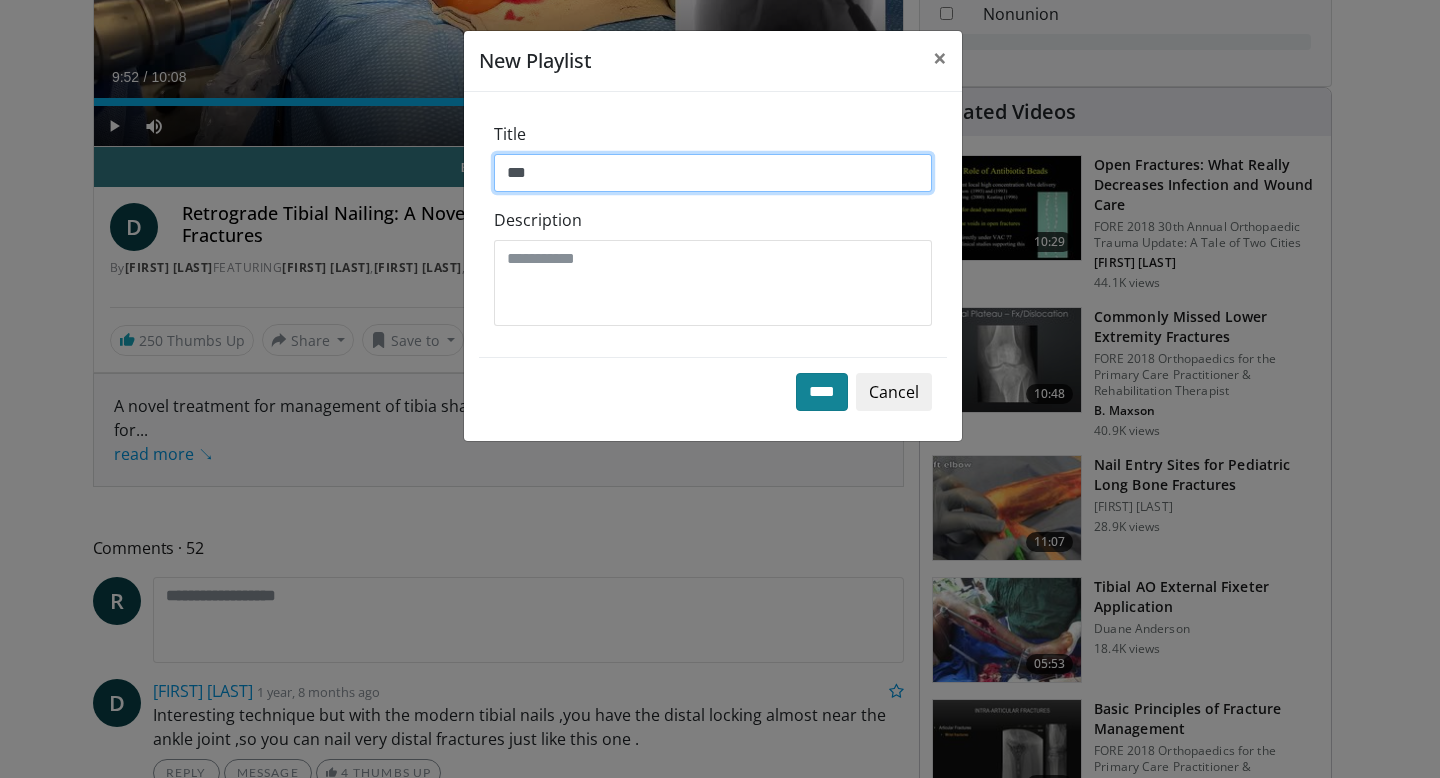 type on "***" 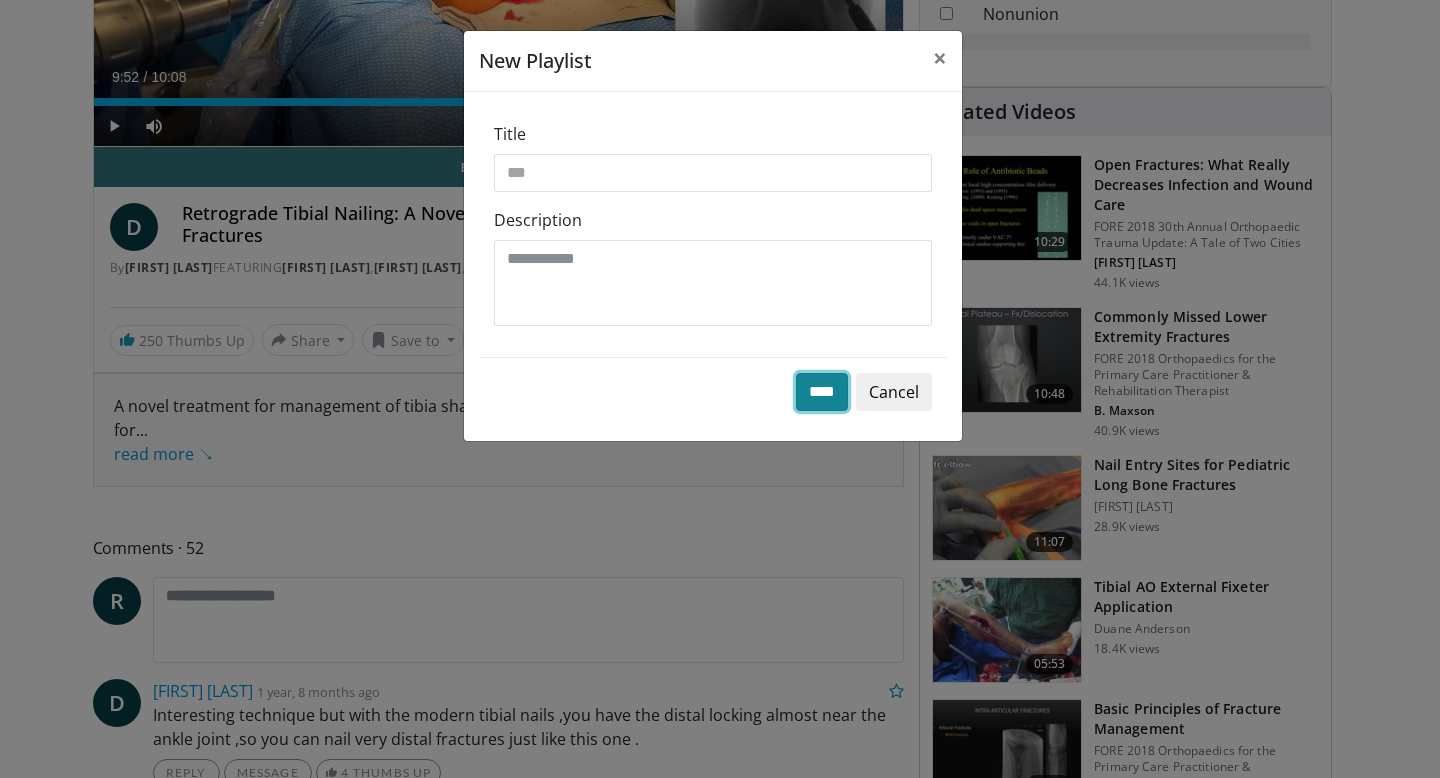 click on "****" at bounding box center (822, 392) 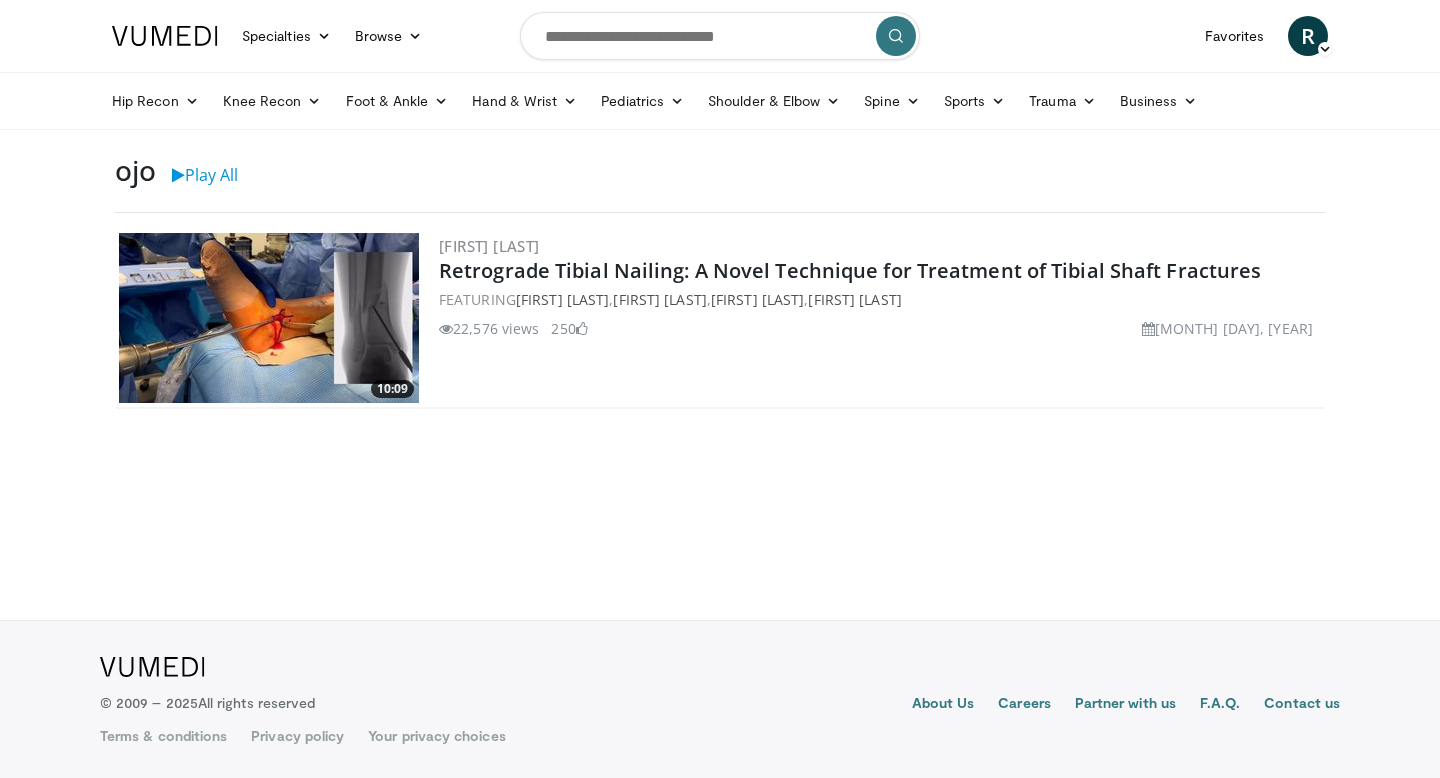 scroll, scrollTop: 0, scrollLeft: 0, axis: both 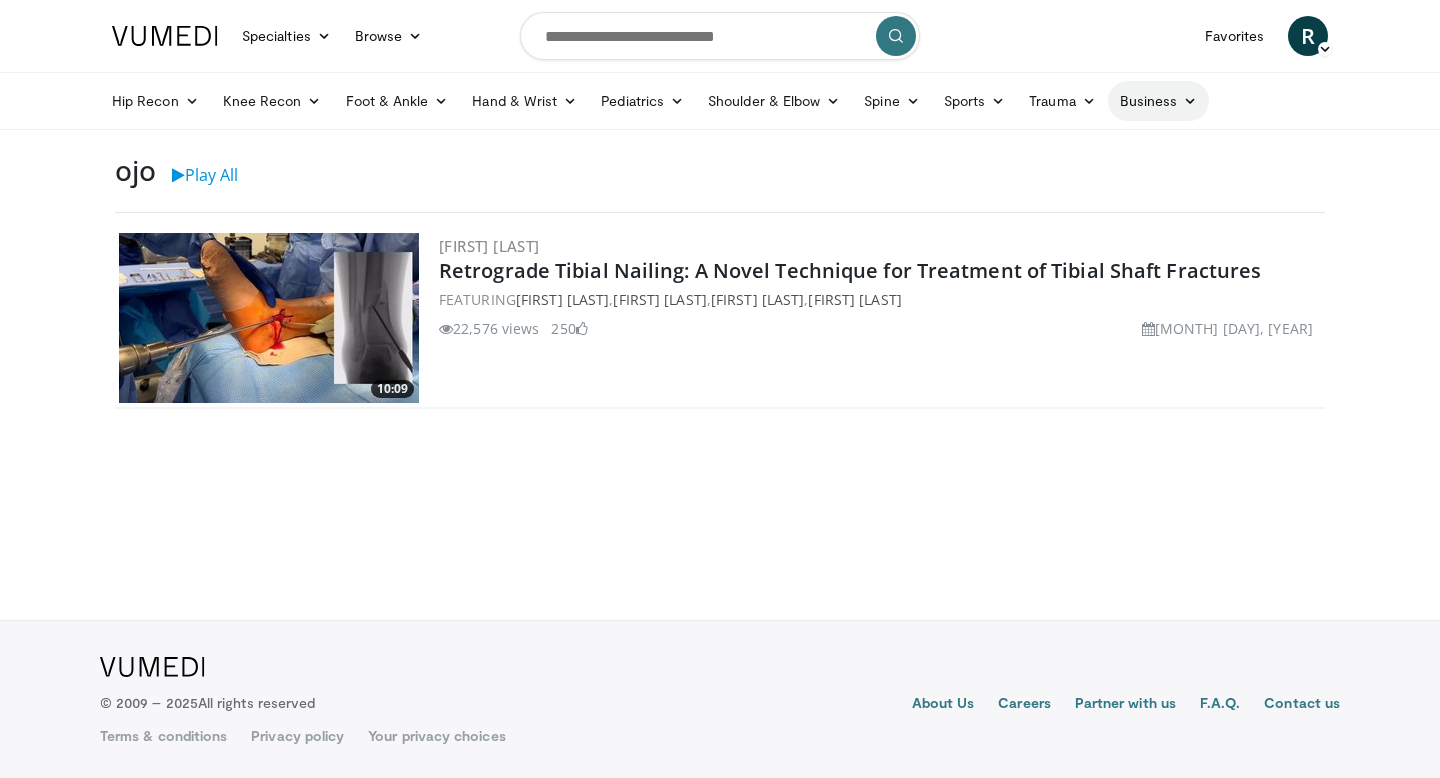 click on "Business" at bounding box center [1159, 101] 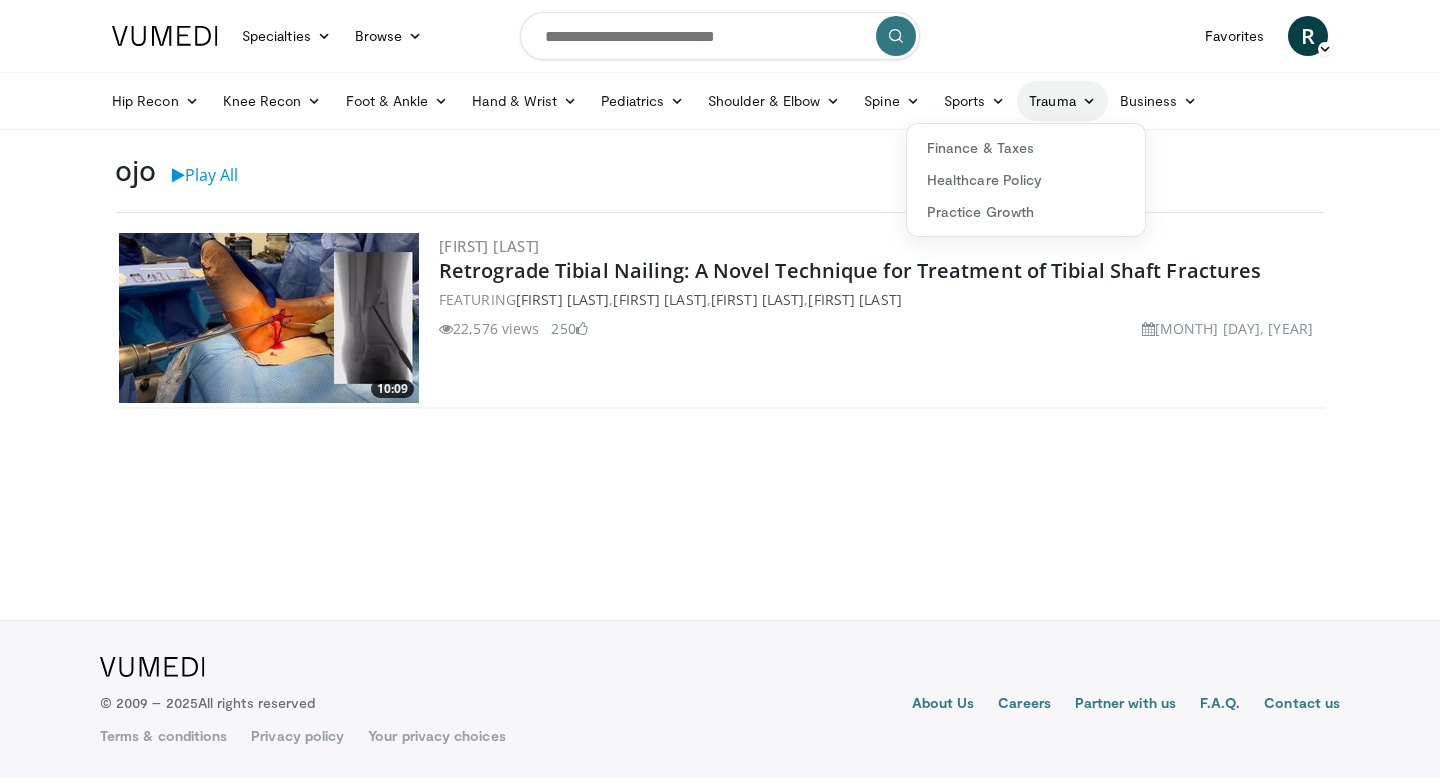 click on "Trauma" at bounding box center [1062, 101] 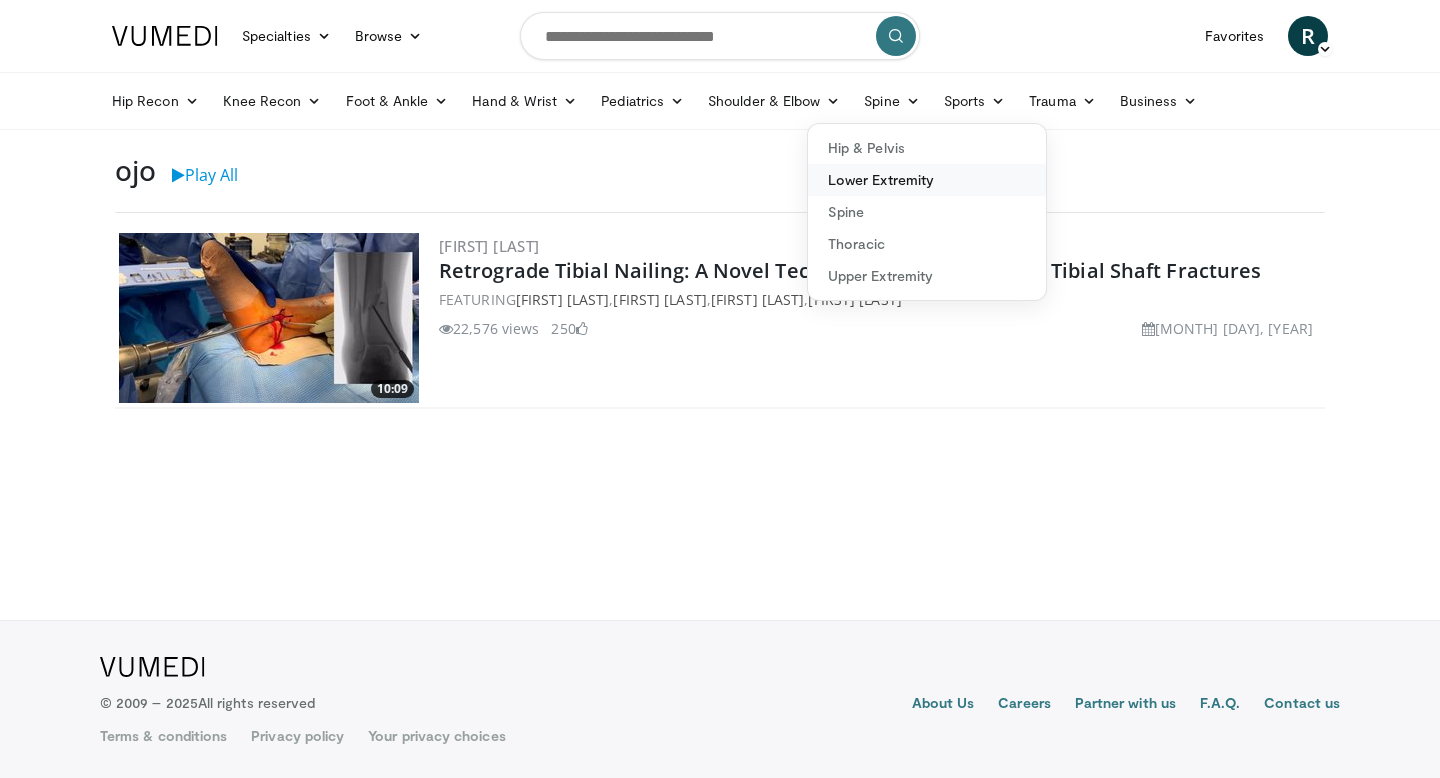 click on "Lower Extremity" at bounding box center (927, 180) 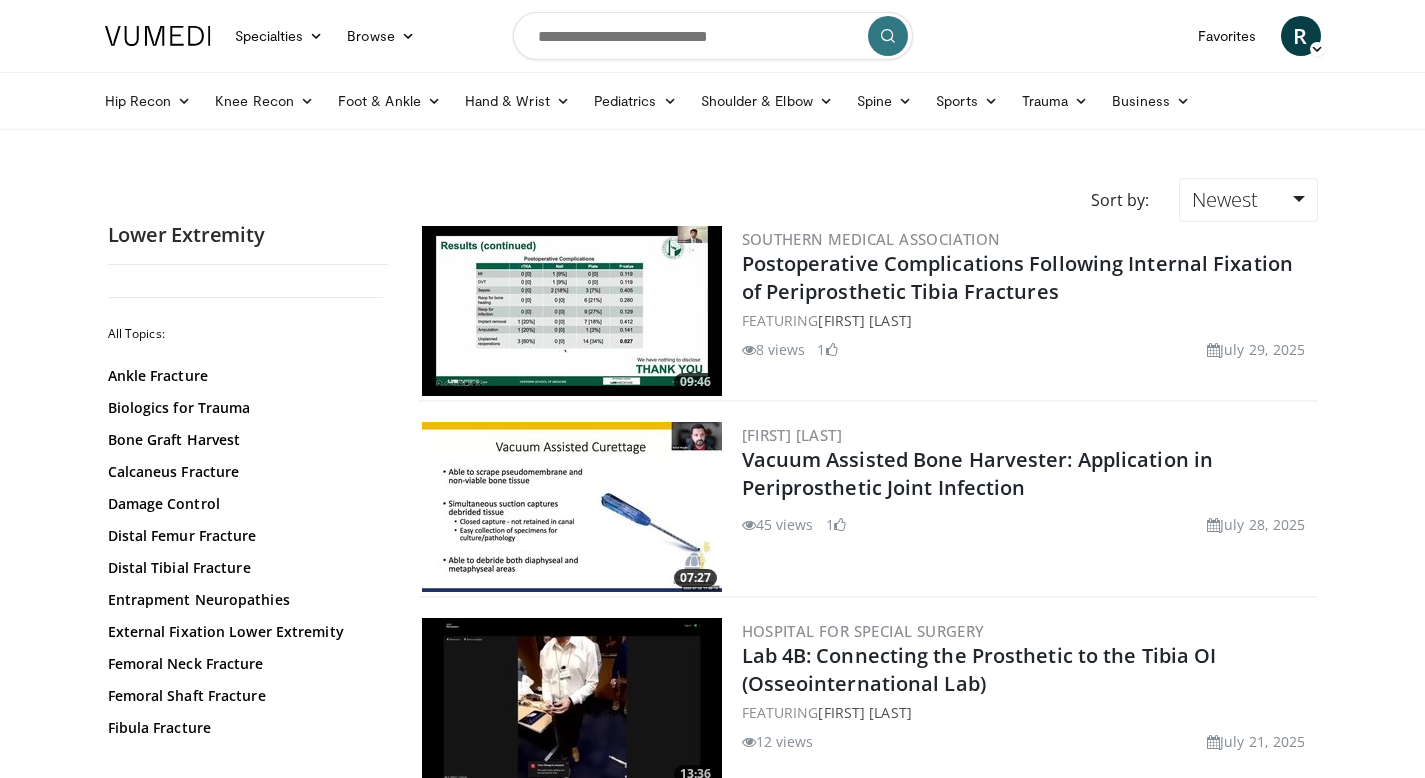 scroll, scrollTop: 0, scrollLeft: 0, axis: both 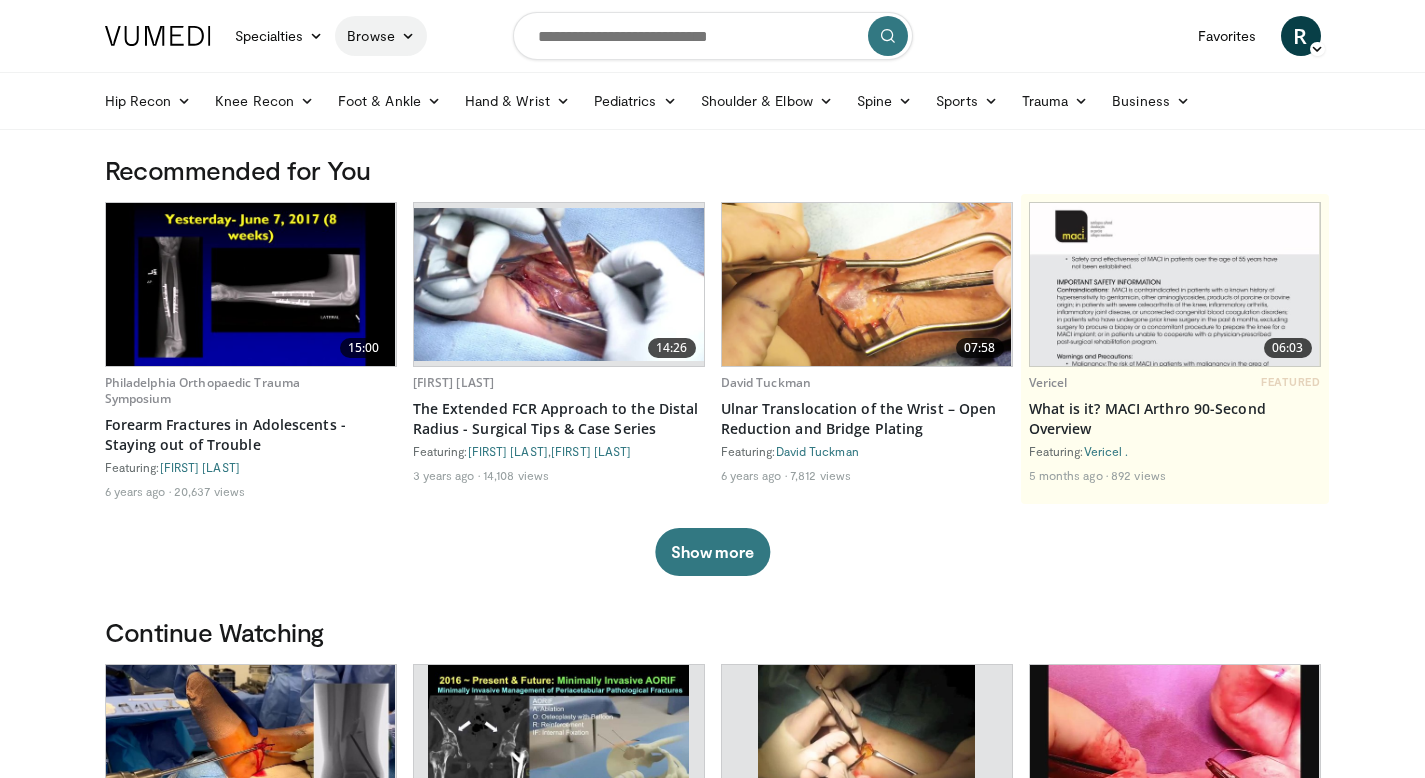 click at bounding box center [408, 36] 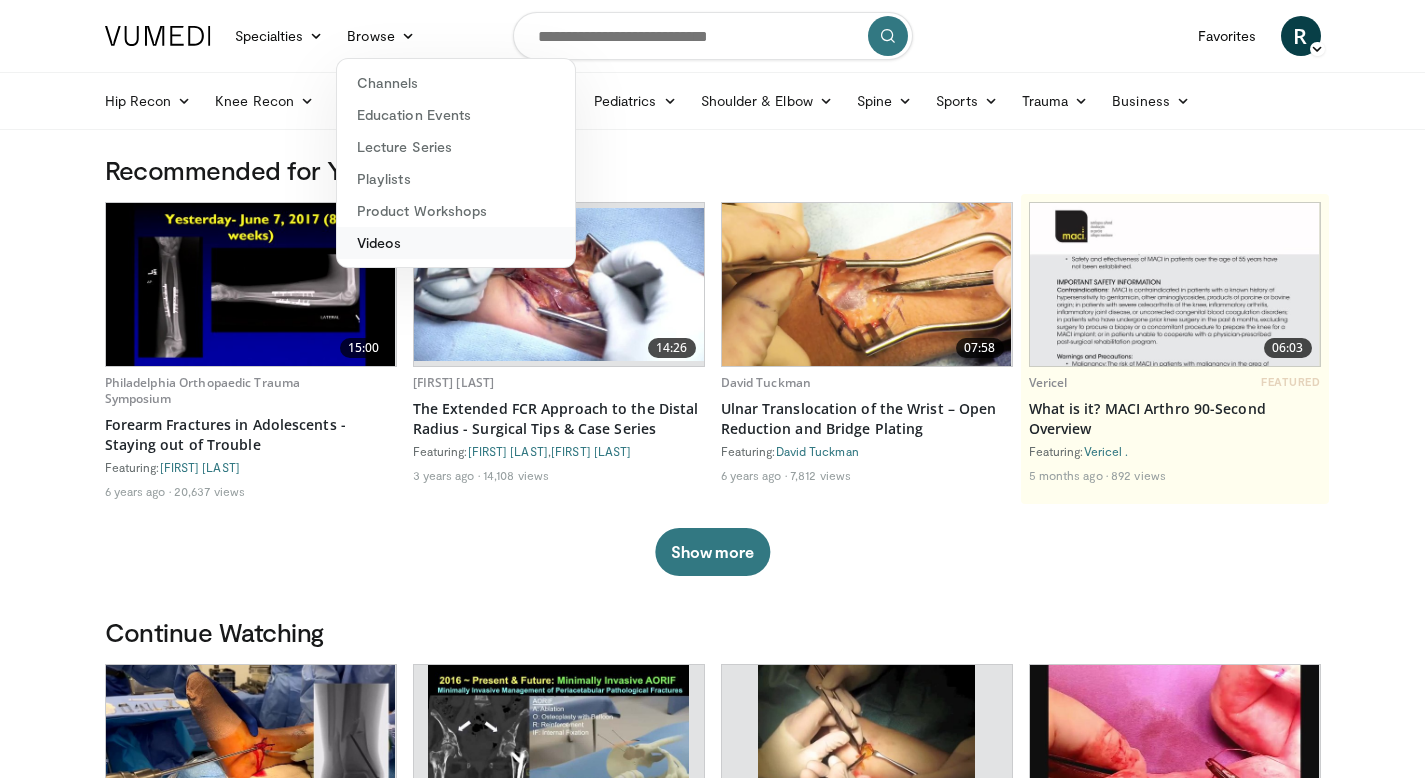 click on "Videos" at bounding box center (456, 243) 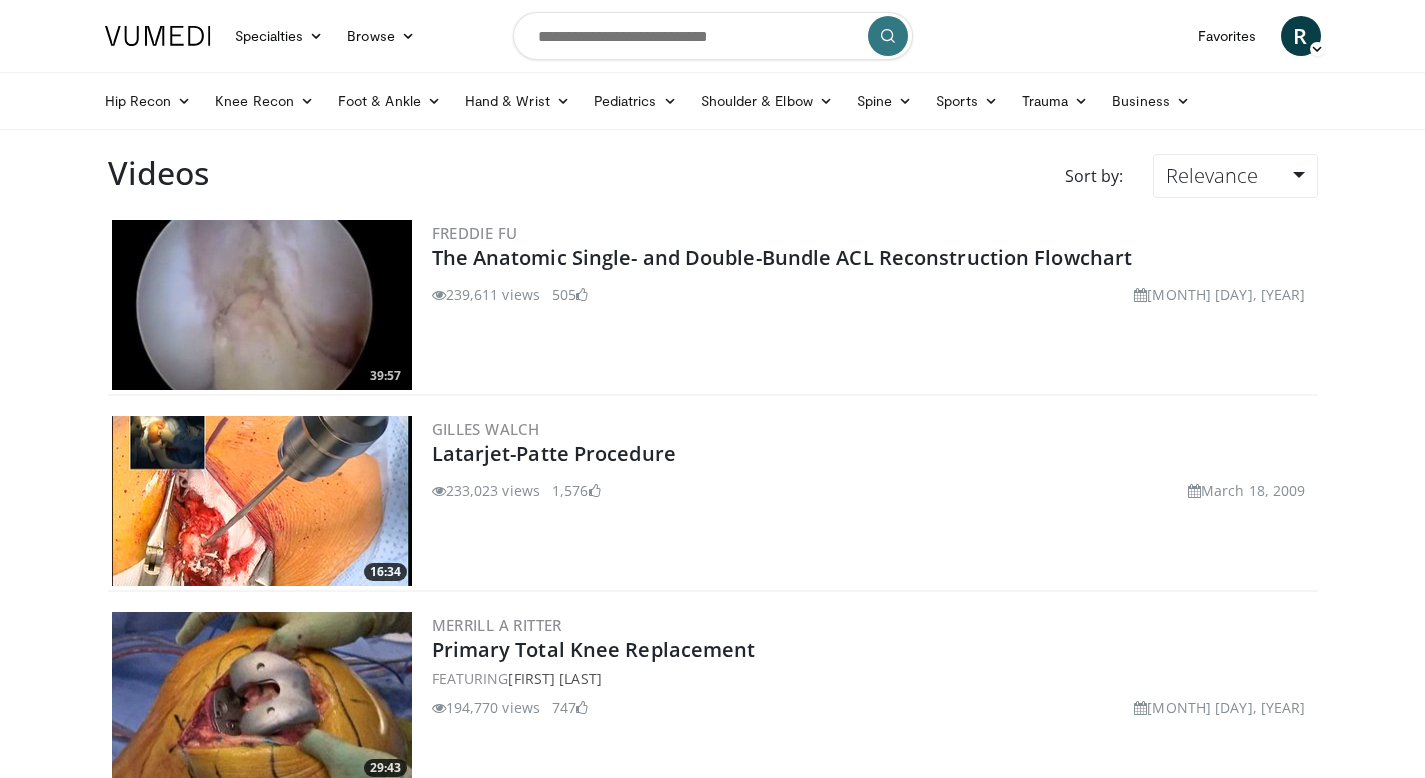 scroll, scrollTop: 0, scrollLeft: 0, axis: both 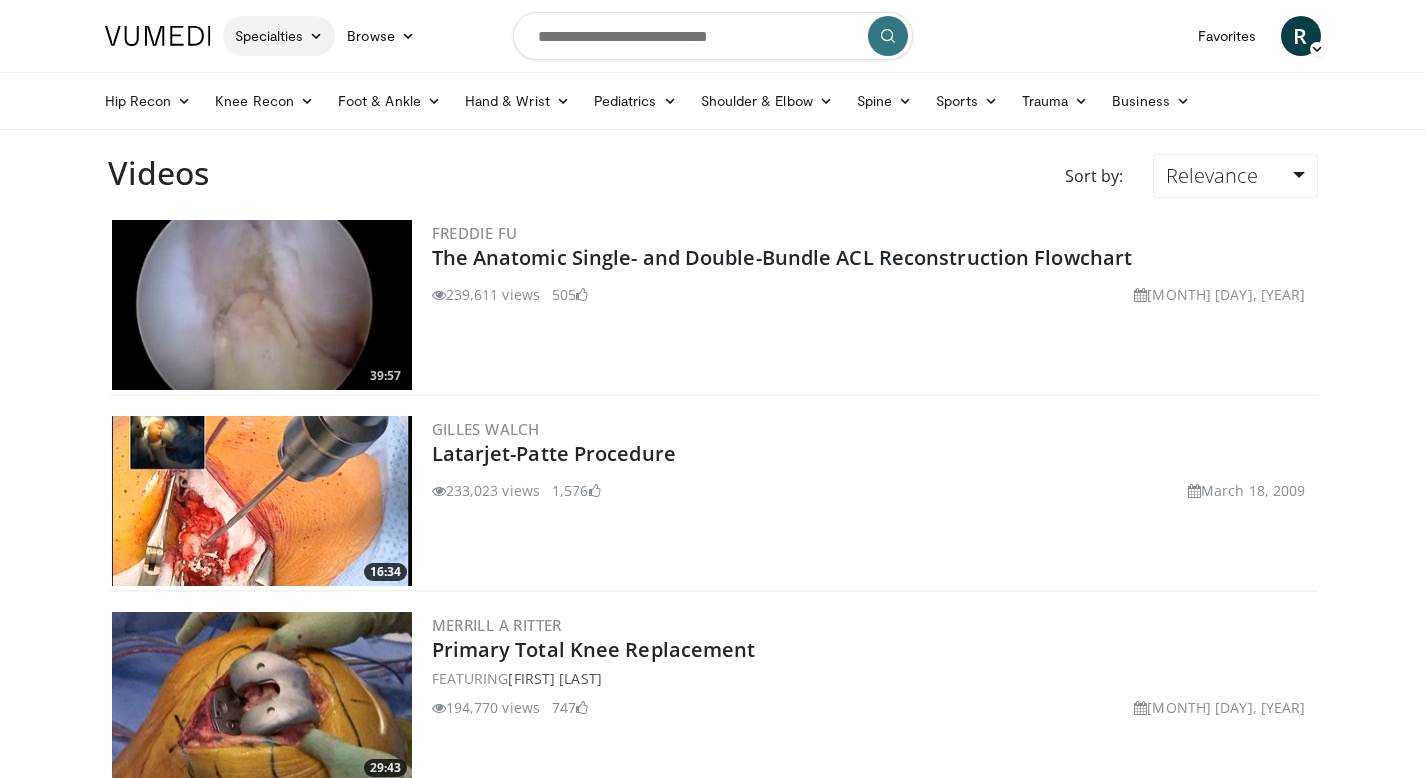 click at bounding box center [316, 36] 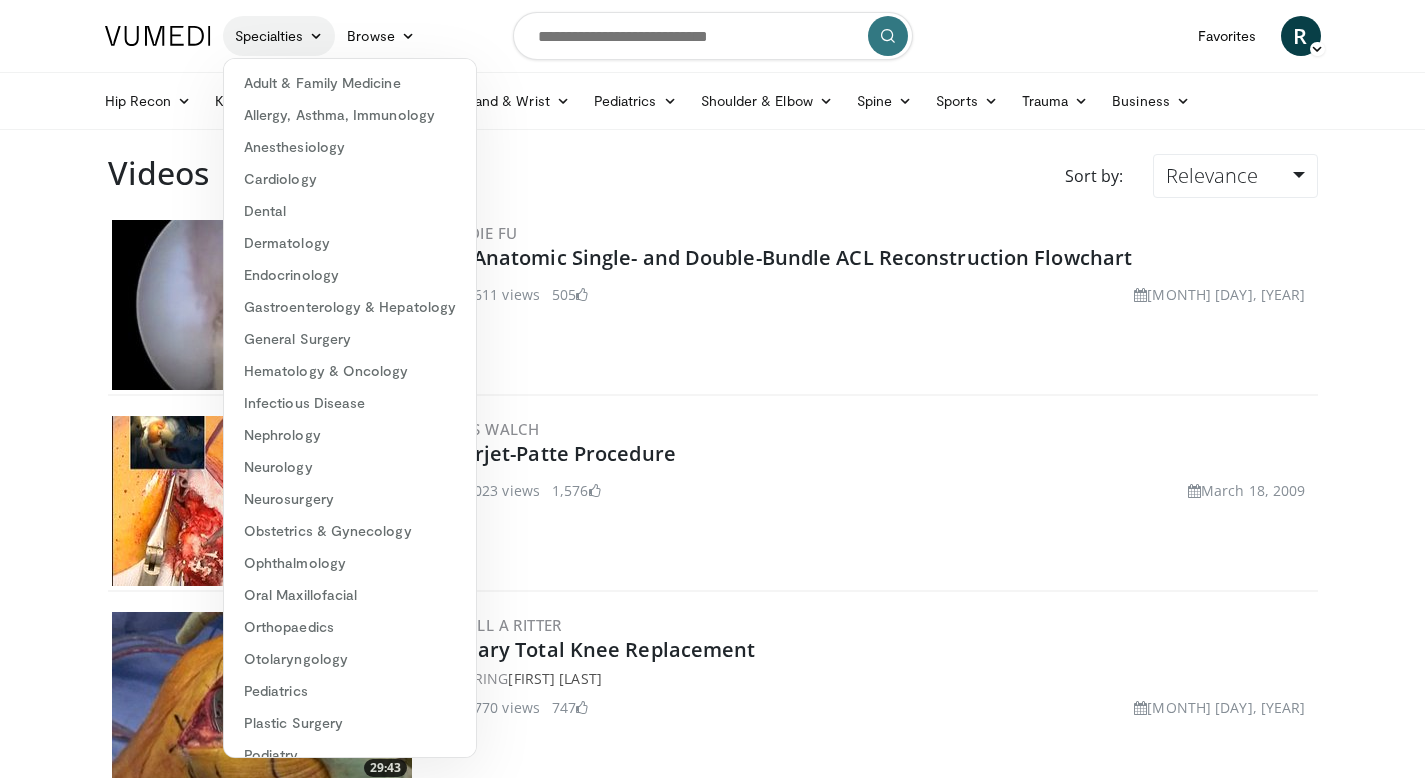 click at bounding box center (316, 36) 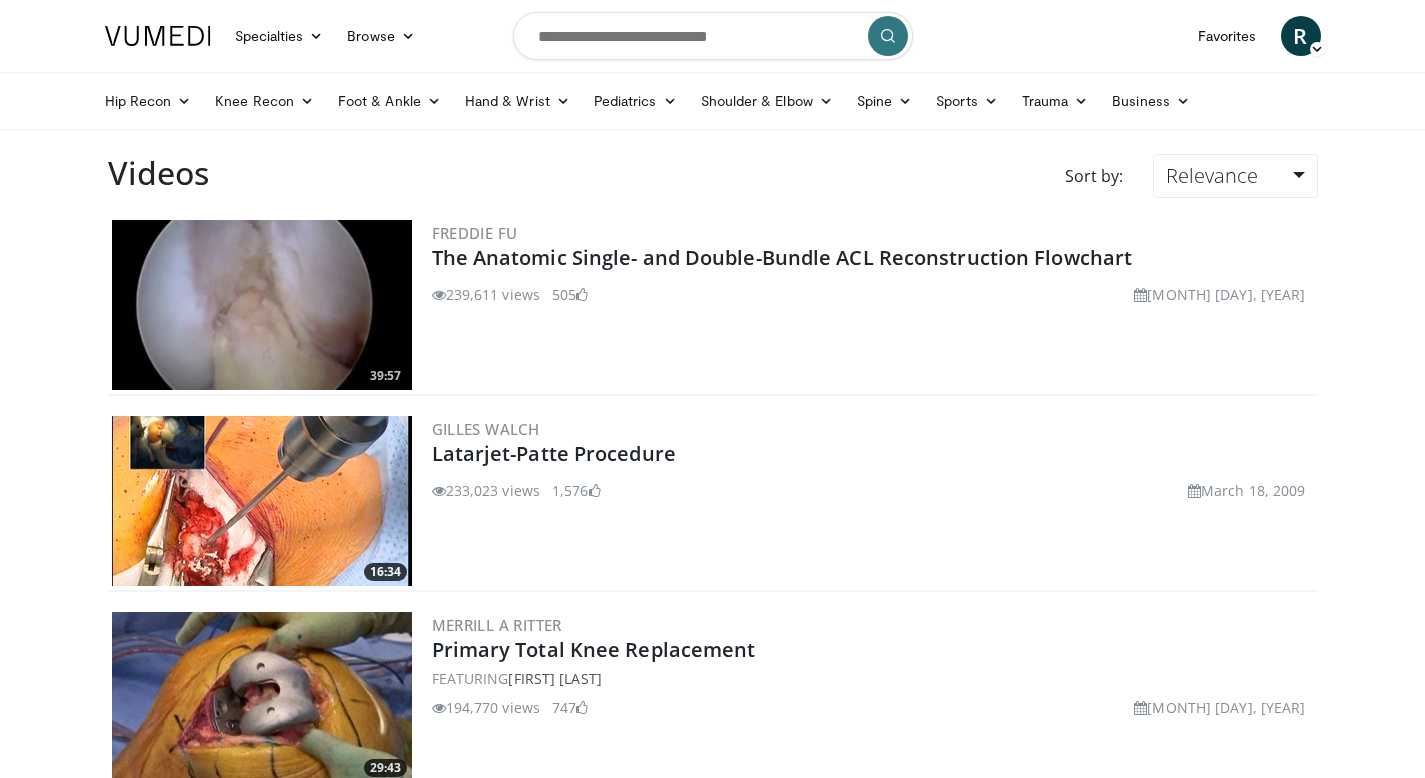 click at bounding box center (158, 36) 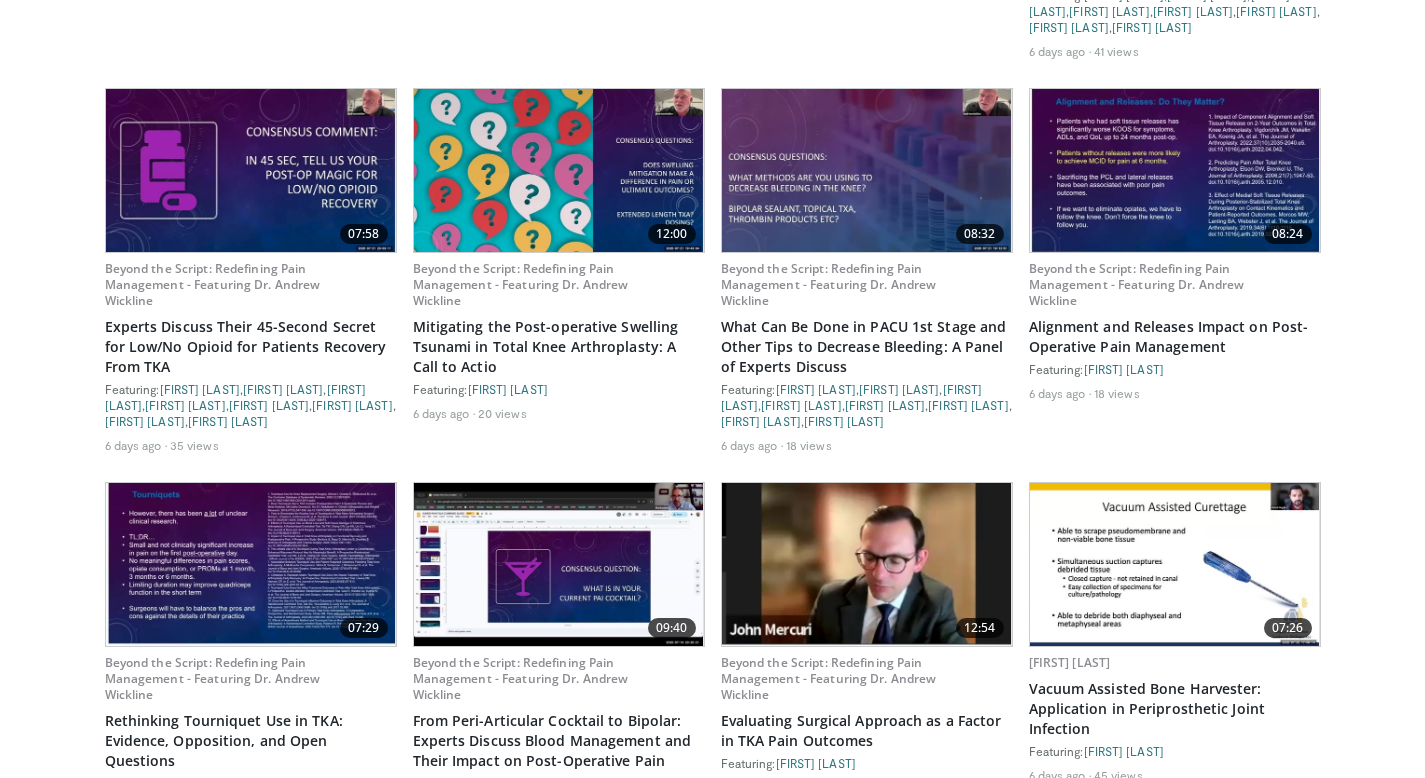 scroll, scrollTop: 2814, scrollLeft: 0, axis: vertical 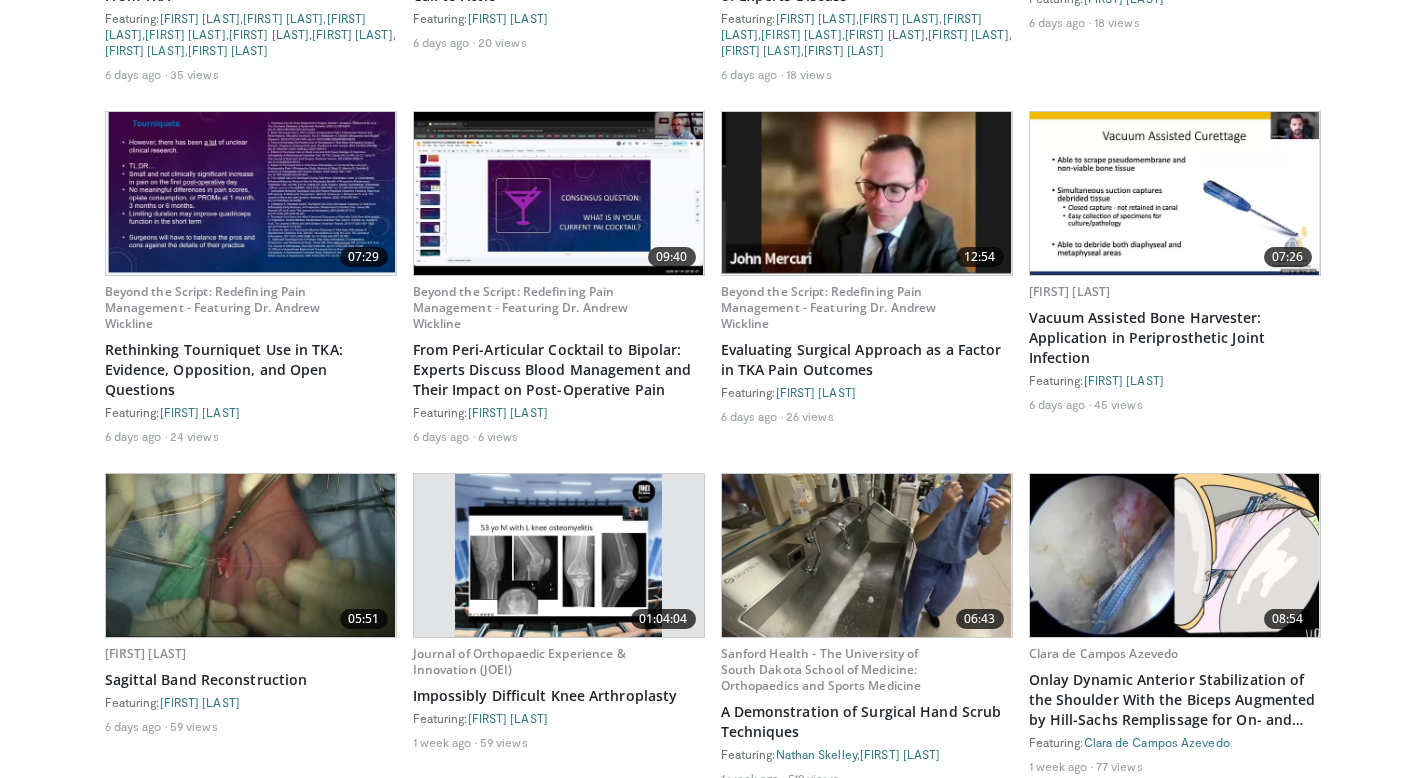 click on "Featuring:  [FIRST] [LAST] [LAST]" at bounding box center (1175, 742) 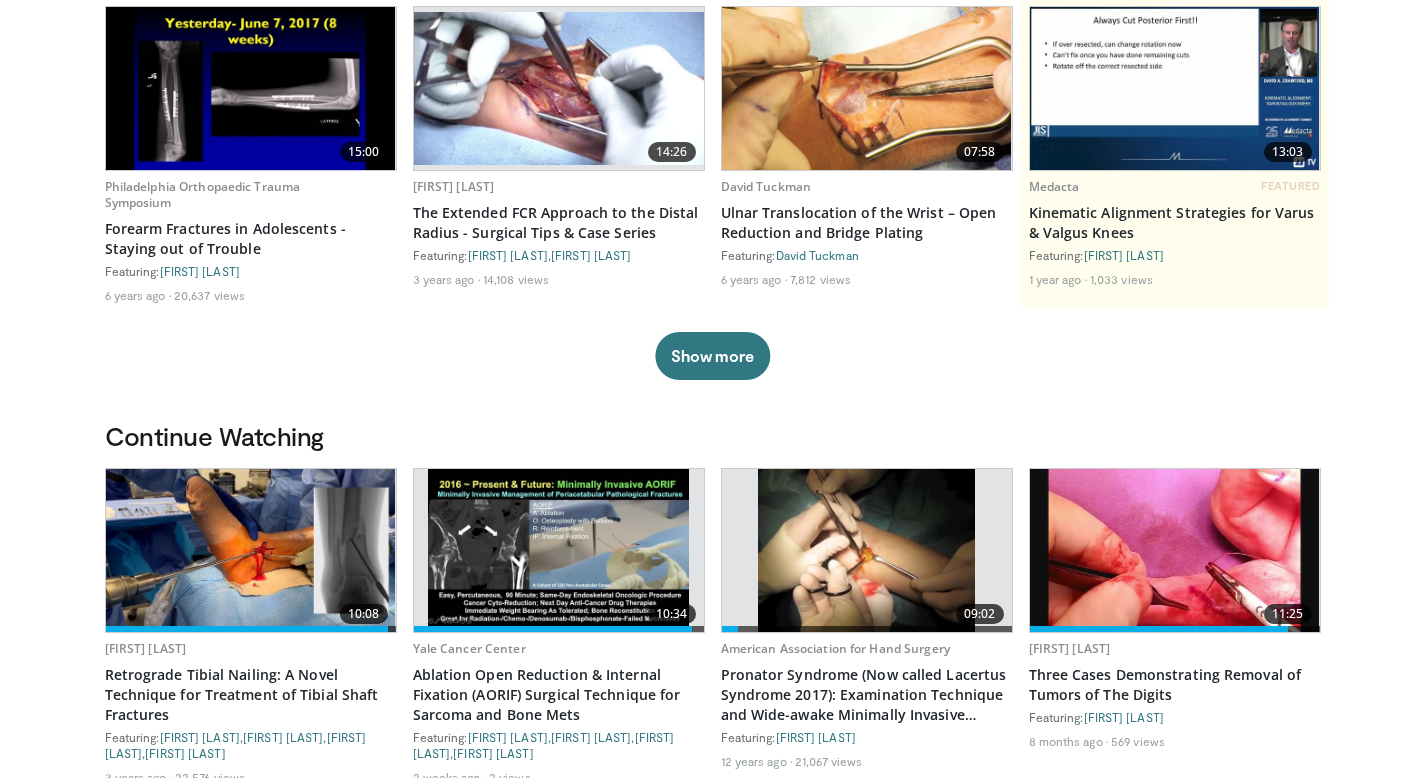 scroll, scrollTop: 0, scrollLeft: 0, axis: both 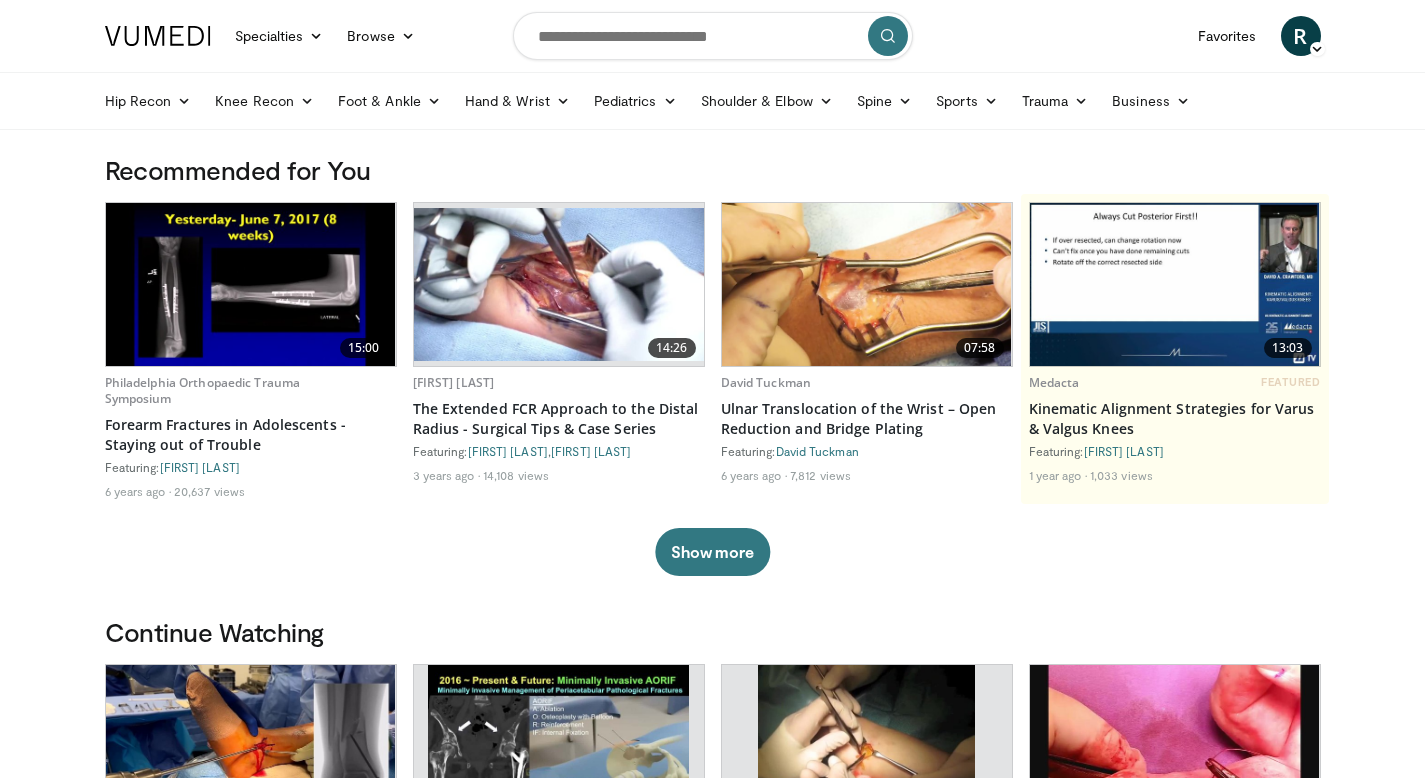 click at bounding box center [158, 36] 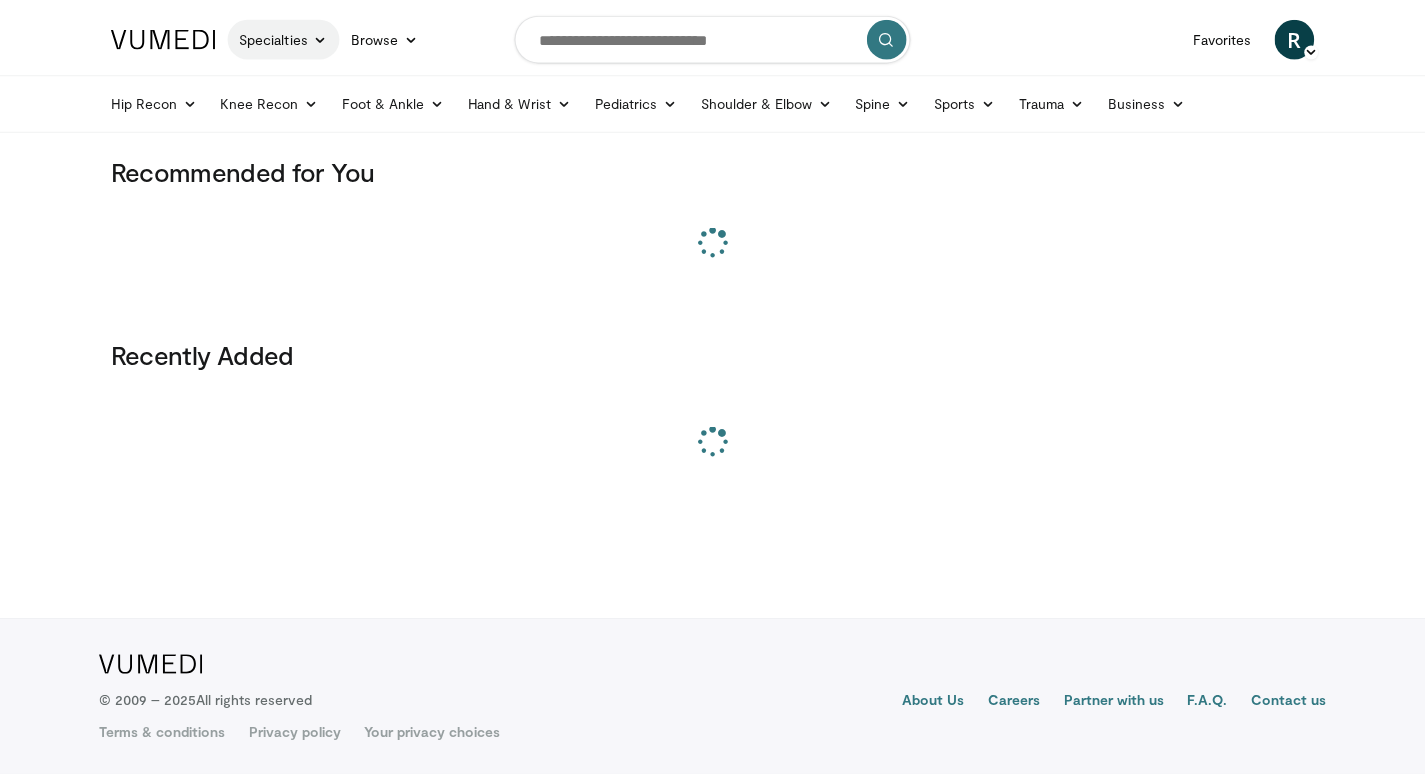 scroll, scrollTop: 0, scrollLeft: 0, axis: both 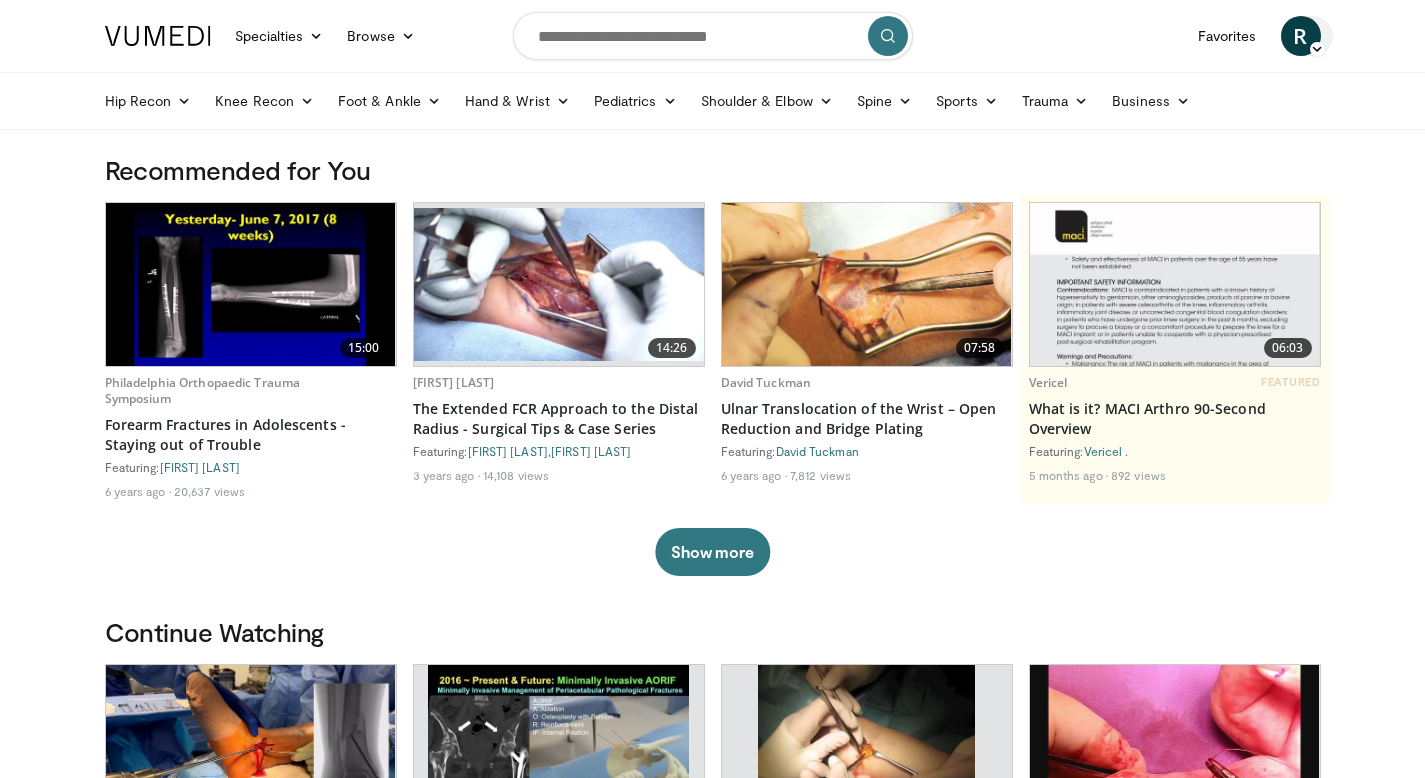 click on "R" at bounding box center [1301, 36] 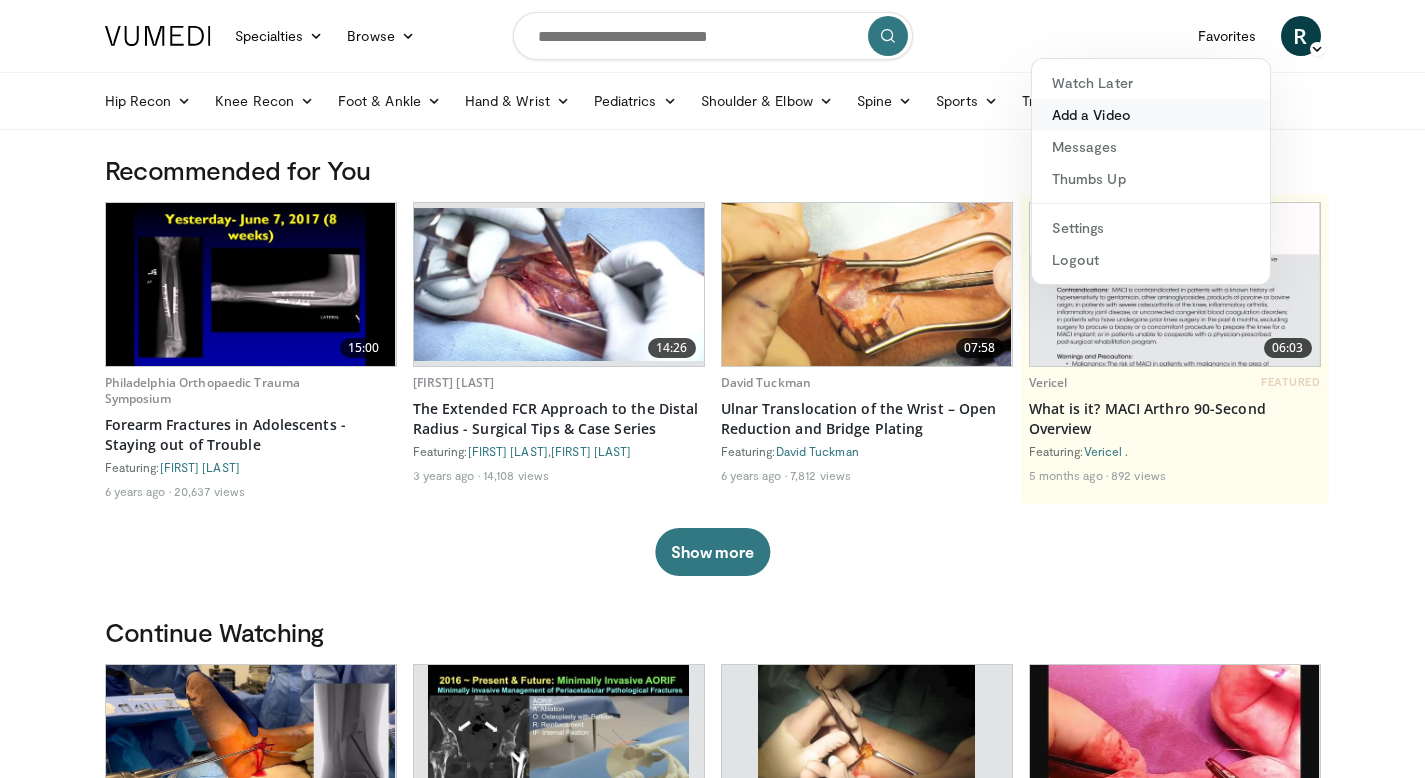 click on "Add a Video" at bounding box center (1151, 115) 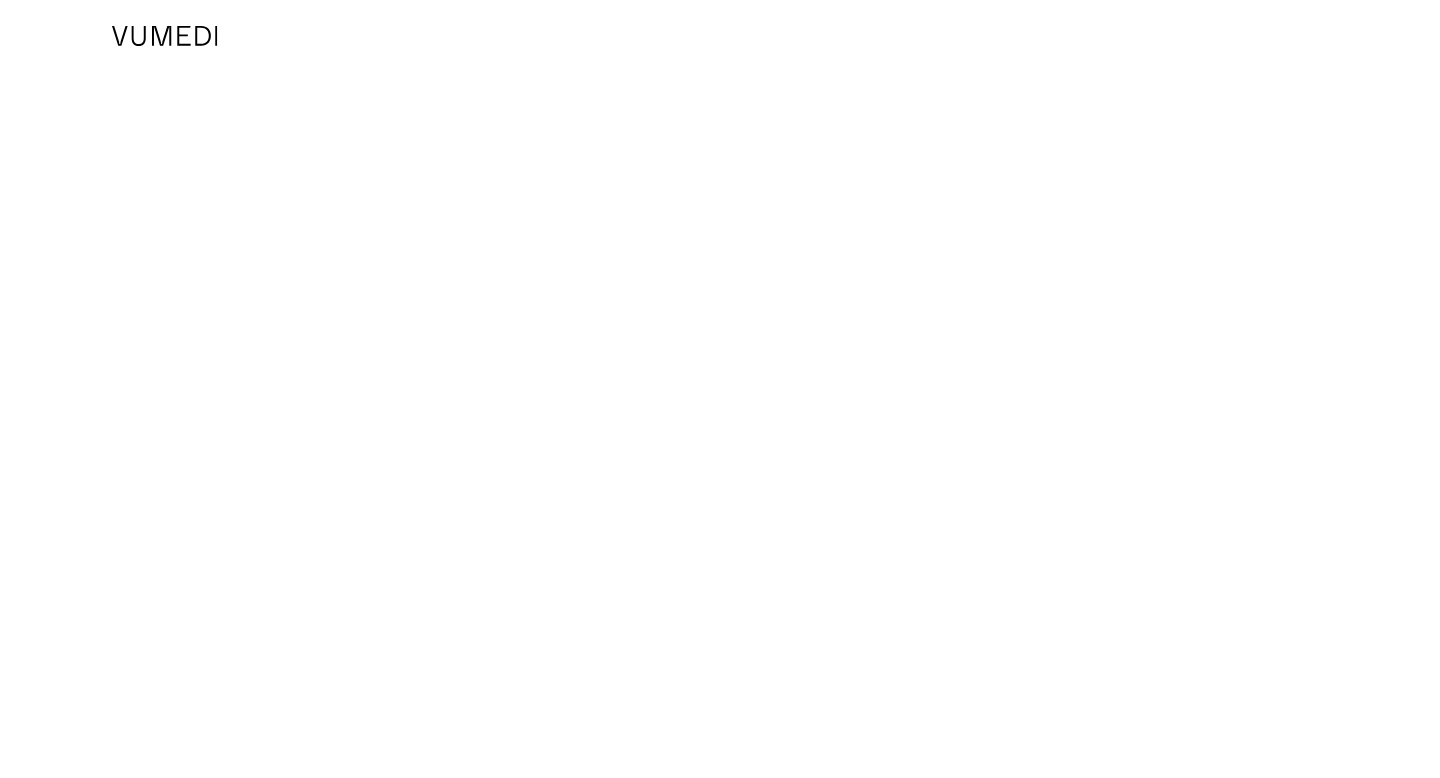 scroll, scrollTop: 0, scrollLeft: 0, axis: both 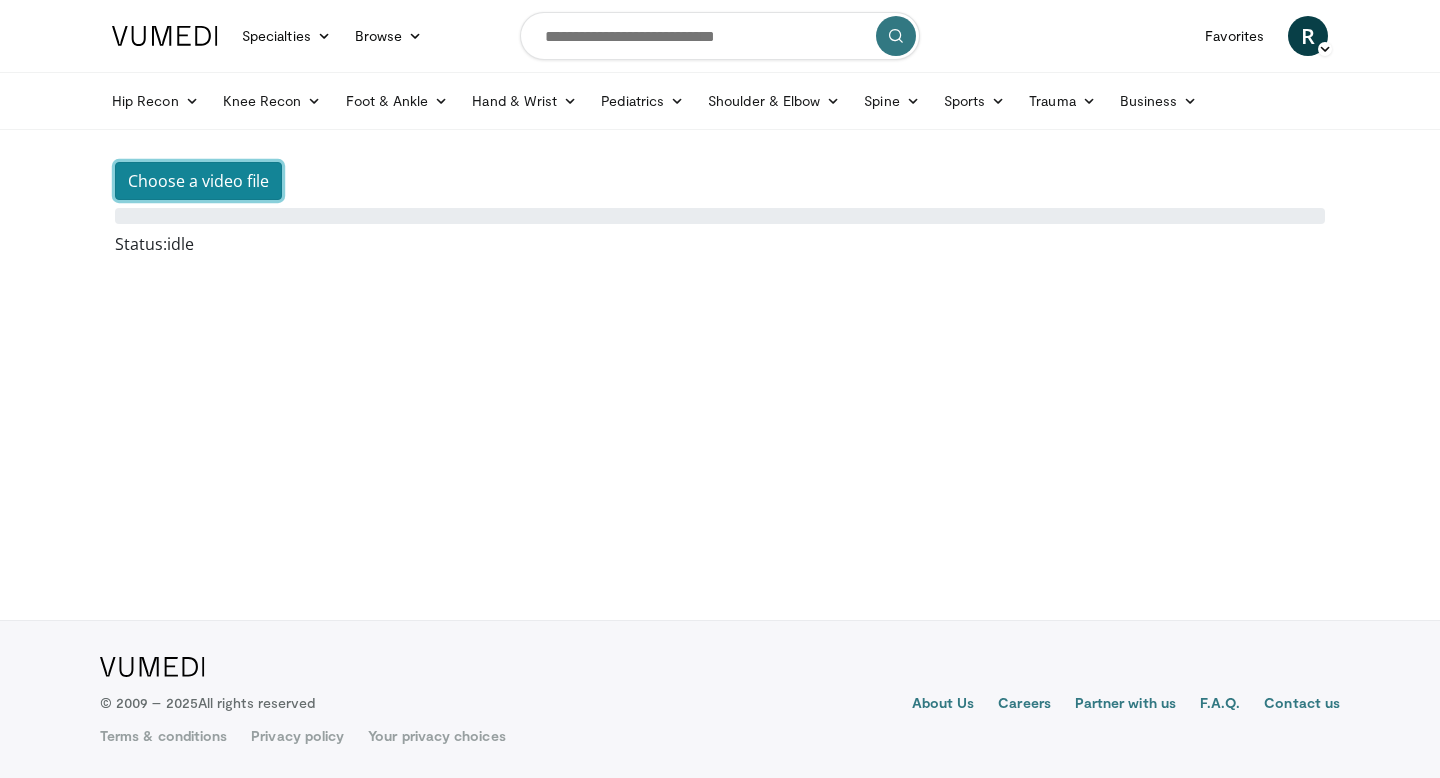 click on "Choose a video file" at bounding box center (198, 181) 